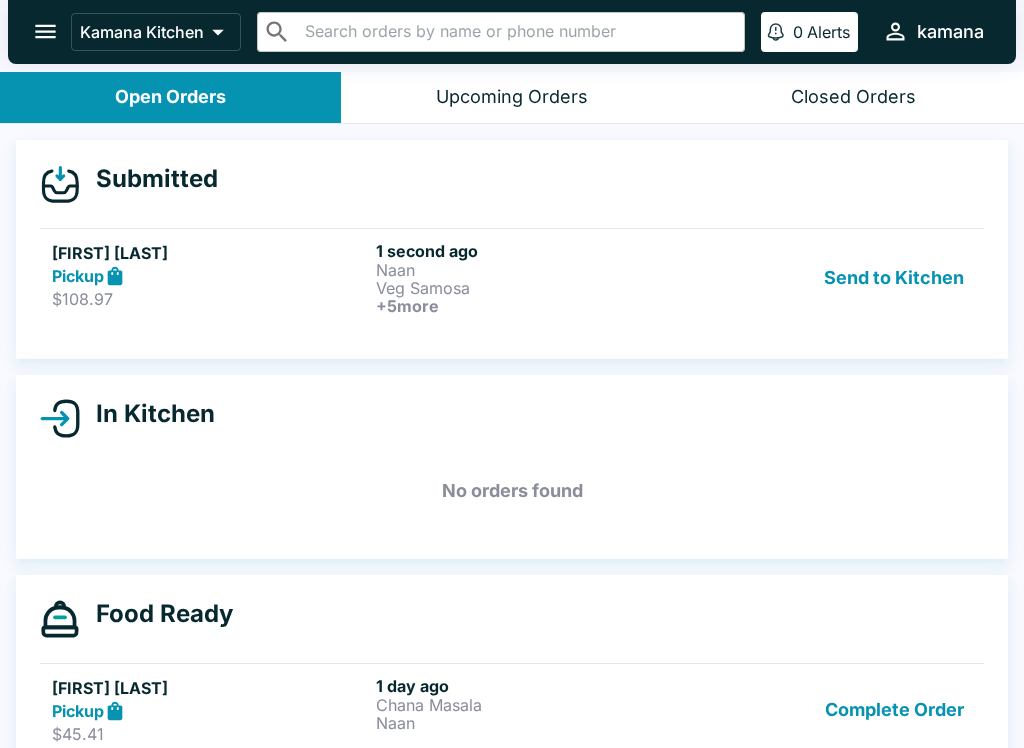 scroll, scrollTop: 0, scrollLeft: 0, axis: both 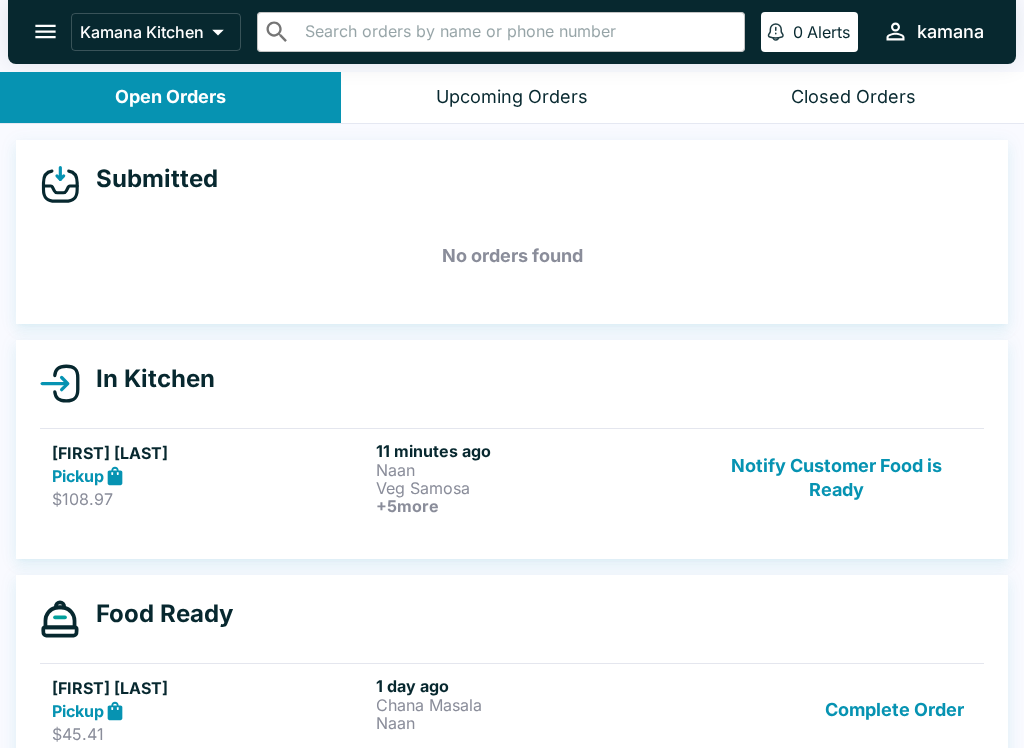 click on "Submitted No orders found" at bounding box center [512, 232] 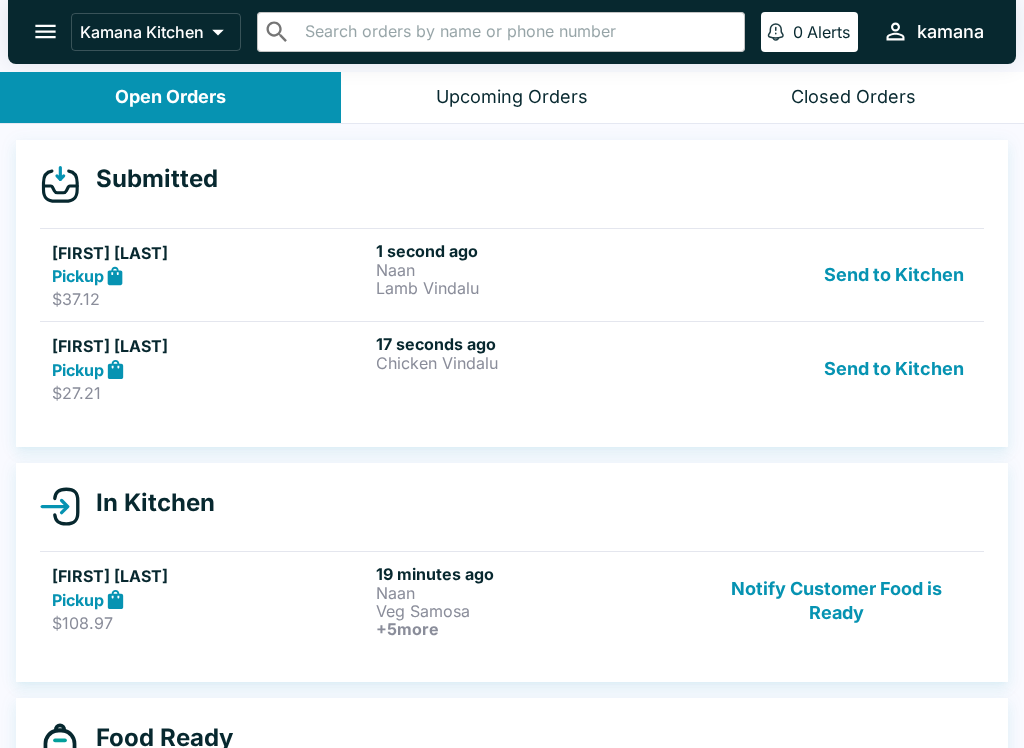click on "Naan" at bounding box center [534, 270] 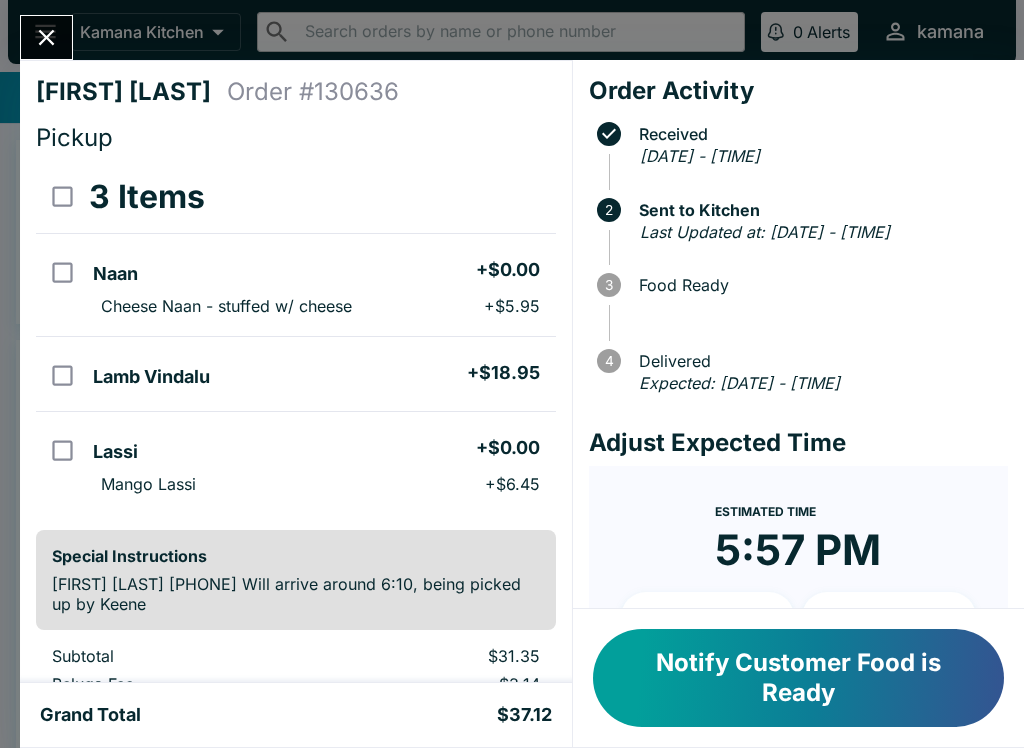 click at bounding box center (46, 37) 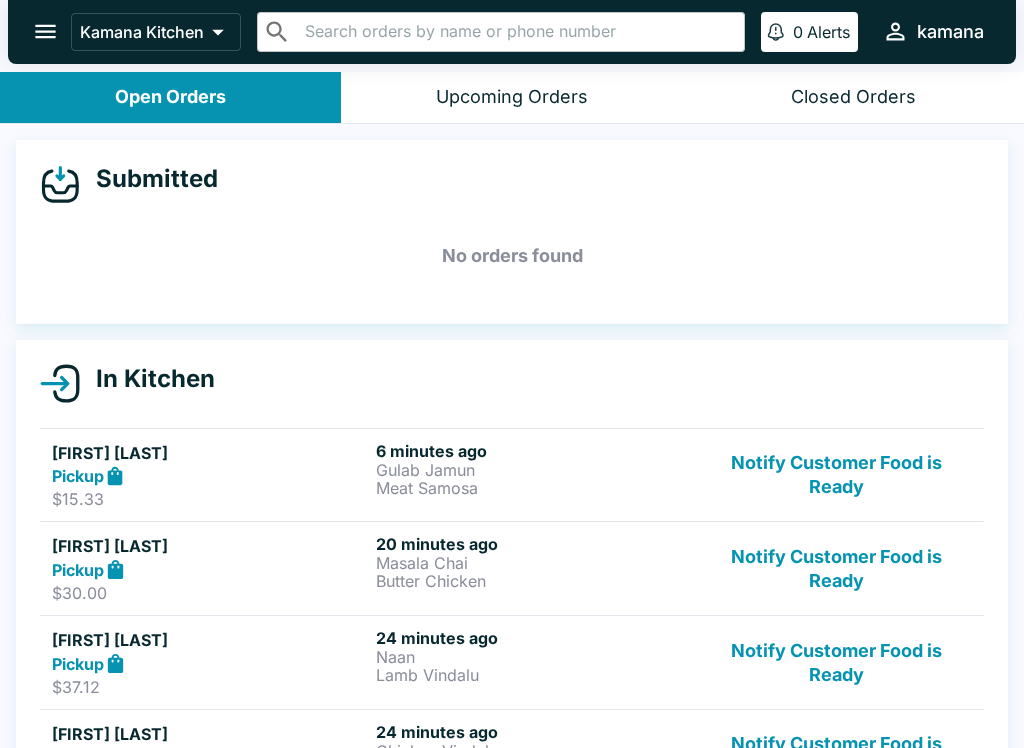 click 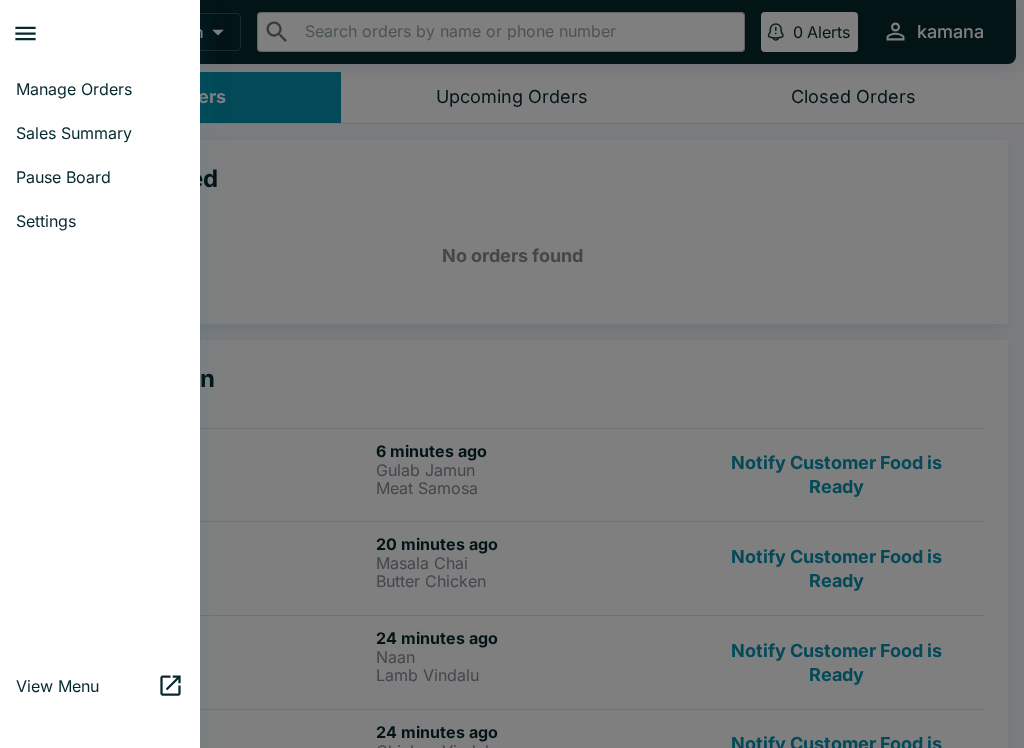 click on "Manage Orders" at bounding box center [100, 89] 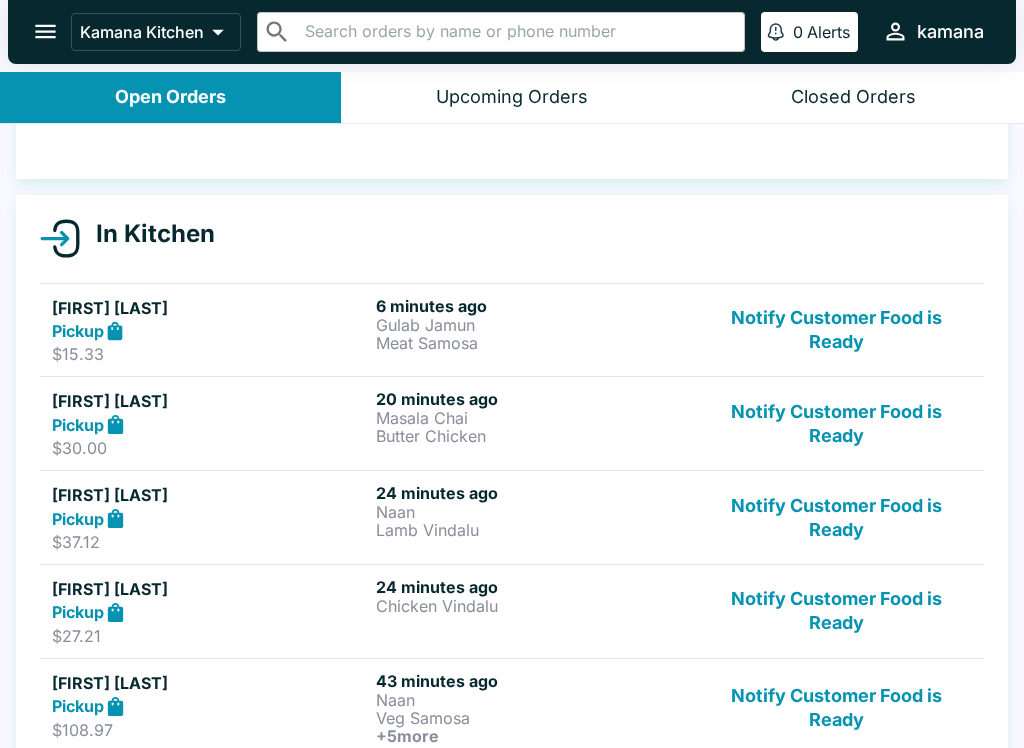 scroll, scrollTop: 164, scrollLeft: 0, axis: vertical 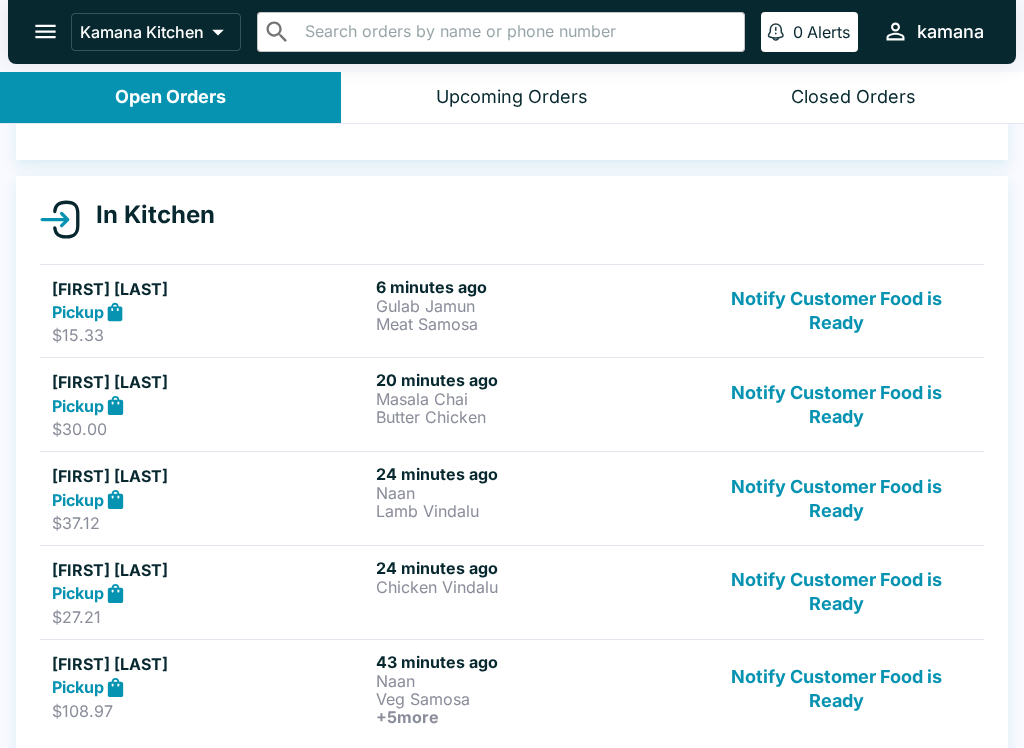 click on "Gulab Jamun" at bounding box center (534, 306) 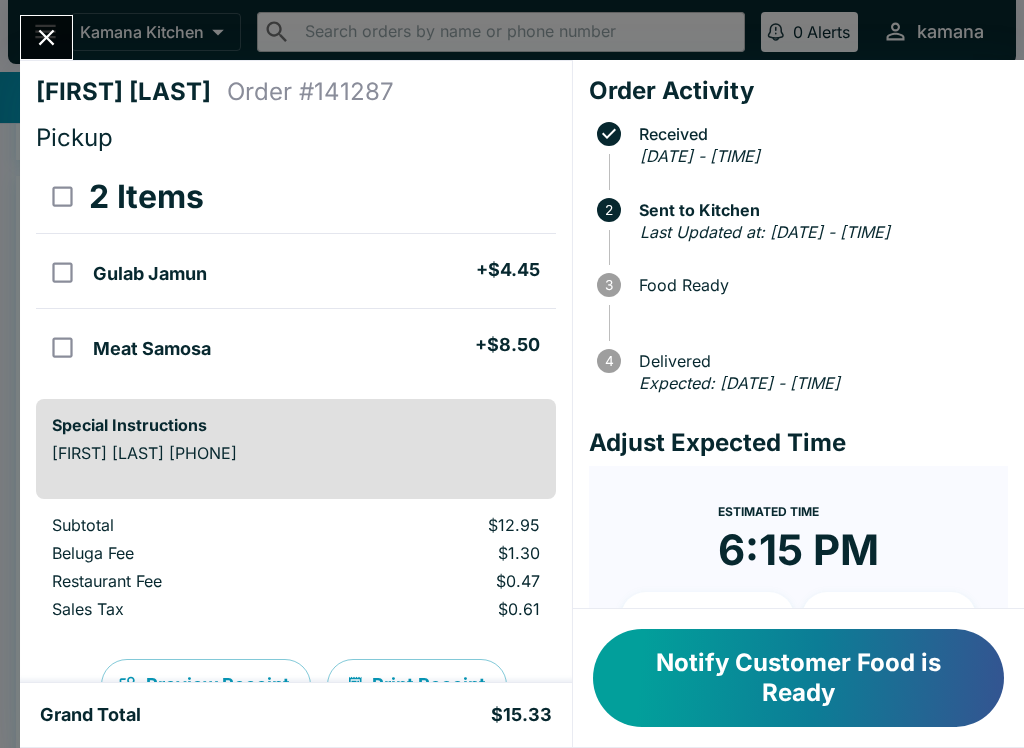 scroll, scrollTop: 0, scrollLeft: 0, axis: both 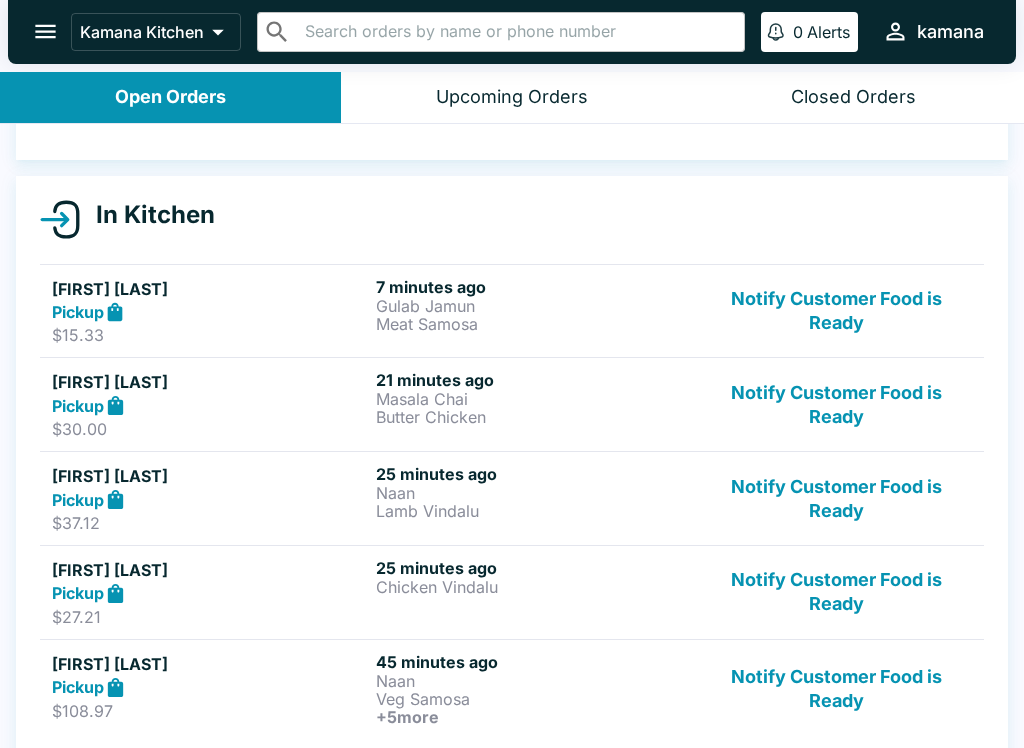 click at bounding box center [45, 31] 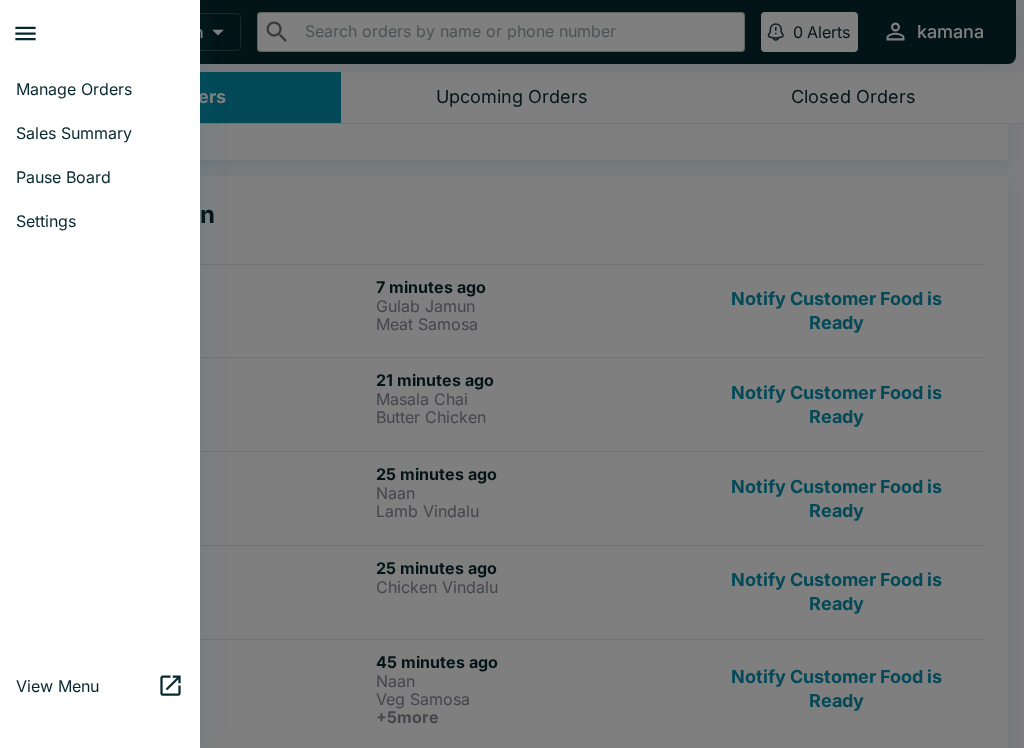 click on "Manage Orders" at bounding box center (100, 89) 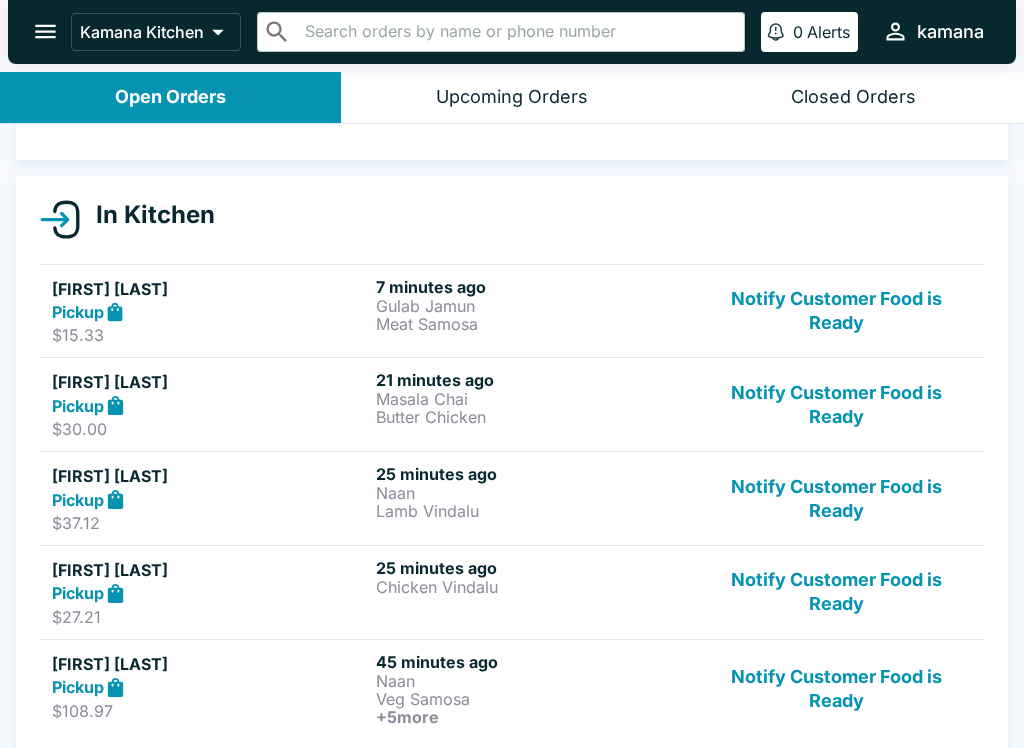 click on "Gulab Jamun" at bounding box center [534, 306] 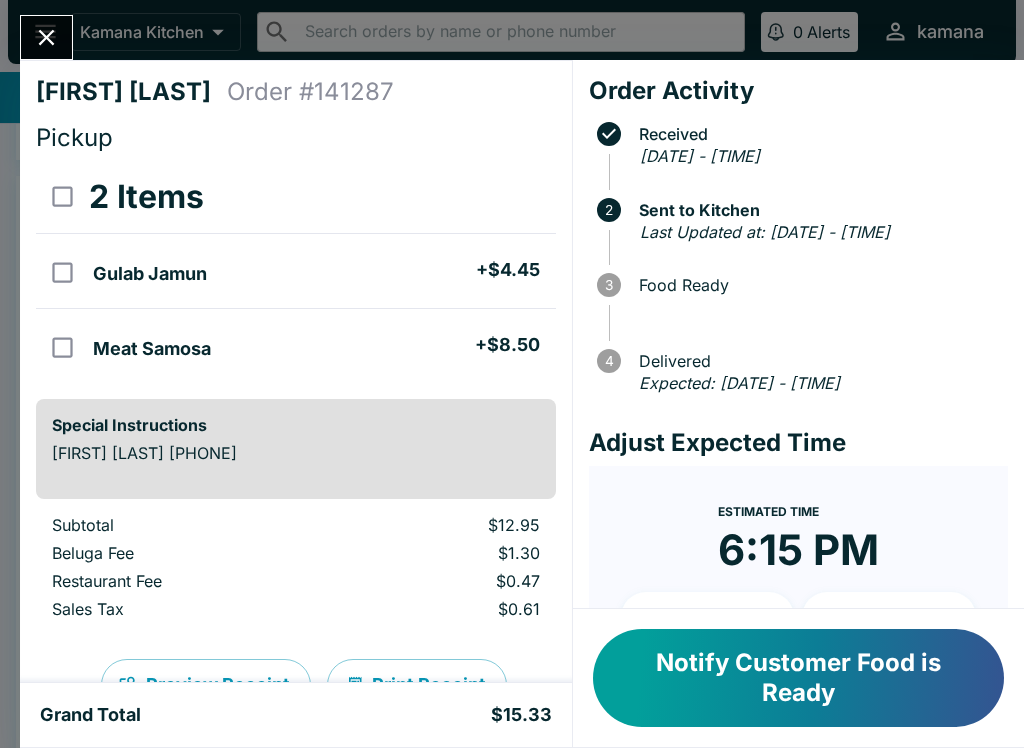 click at bounding box center (46, 37) 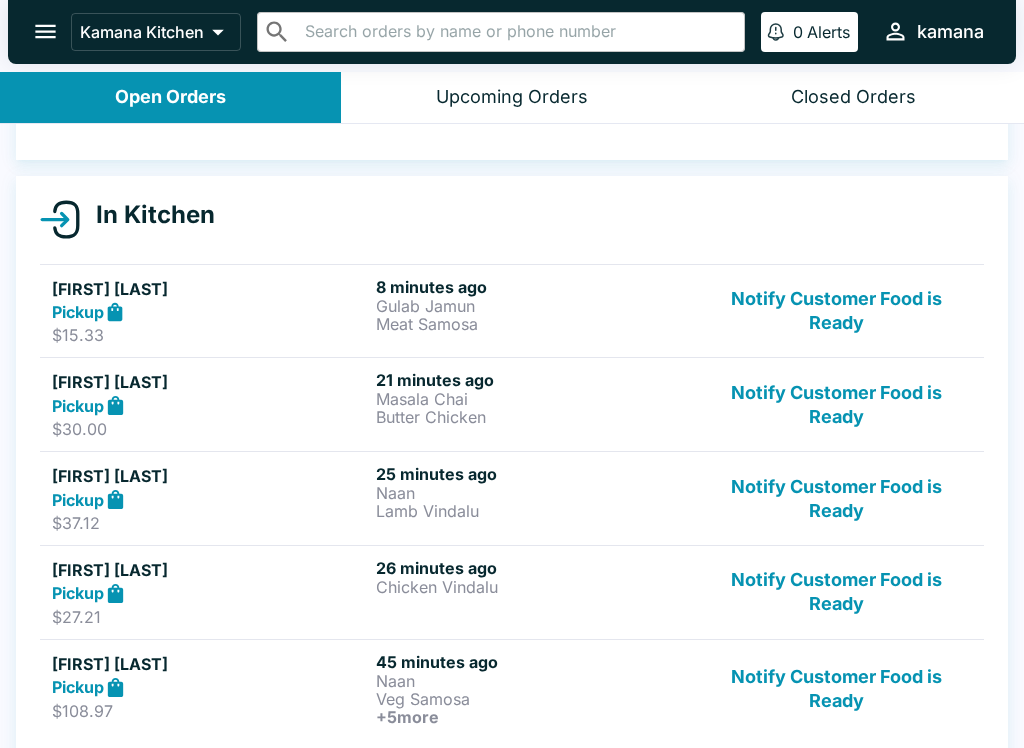 click 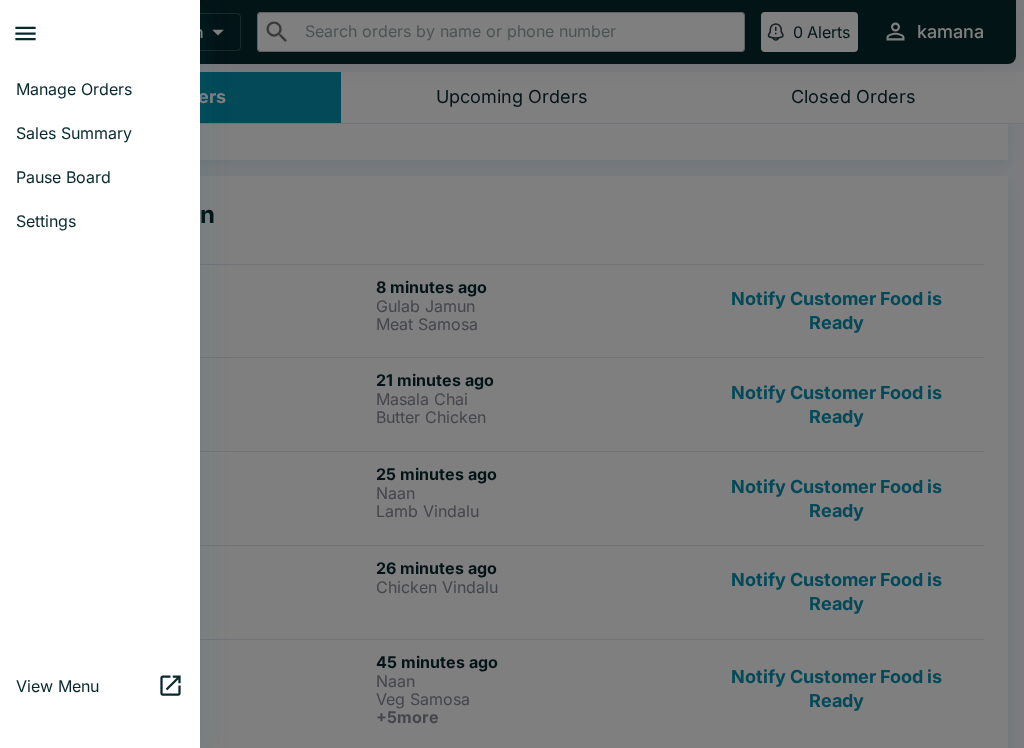 click at bounding box center (512, 374) 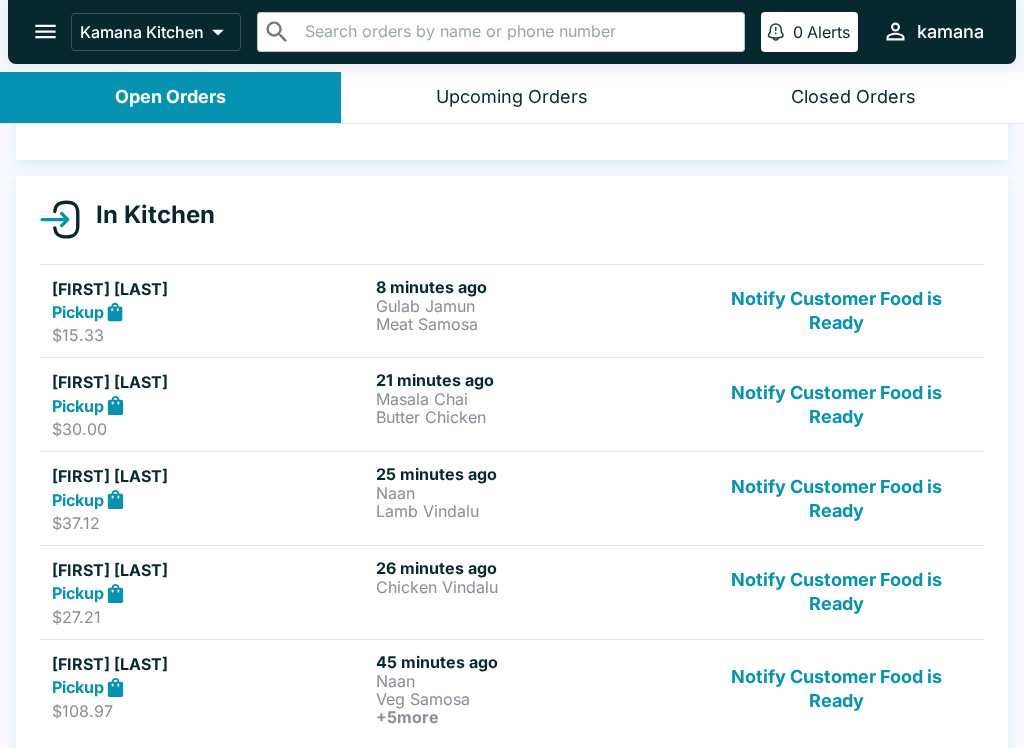 click on "Open Orders" at bounding box center [170, 97] 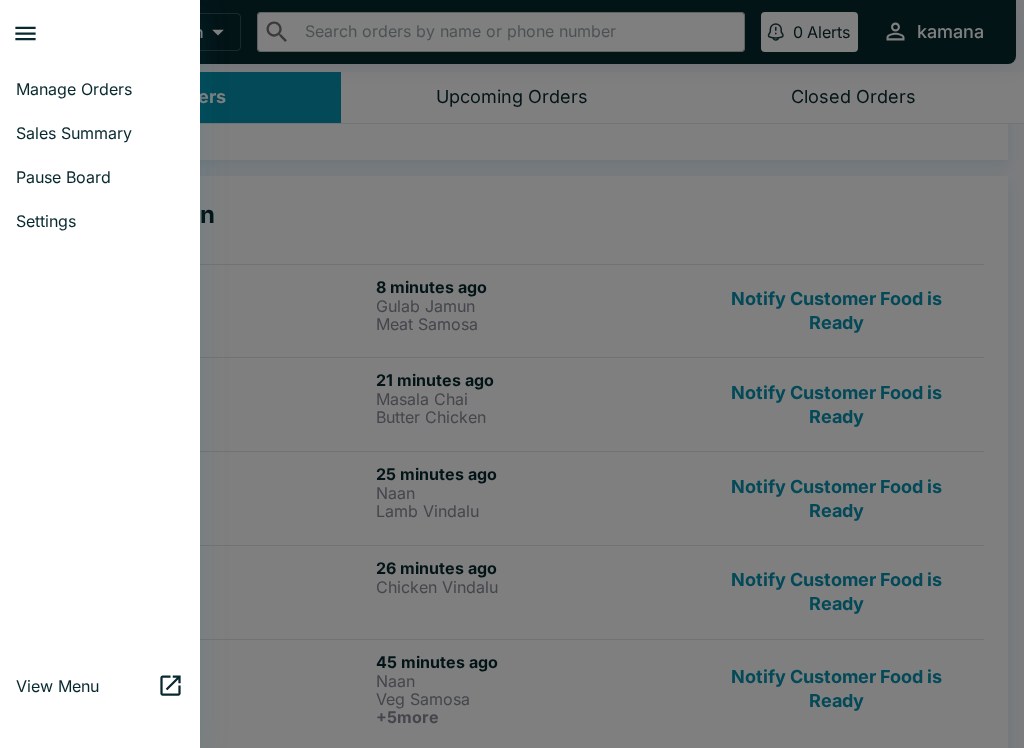 click on "Manage Orders" at bounding box center (100, 89) 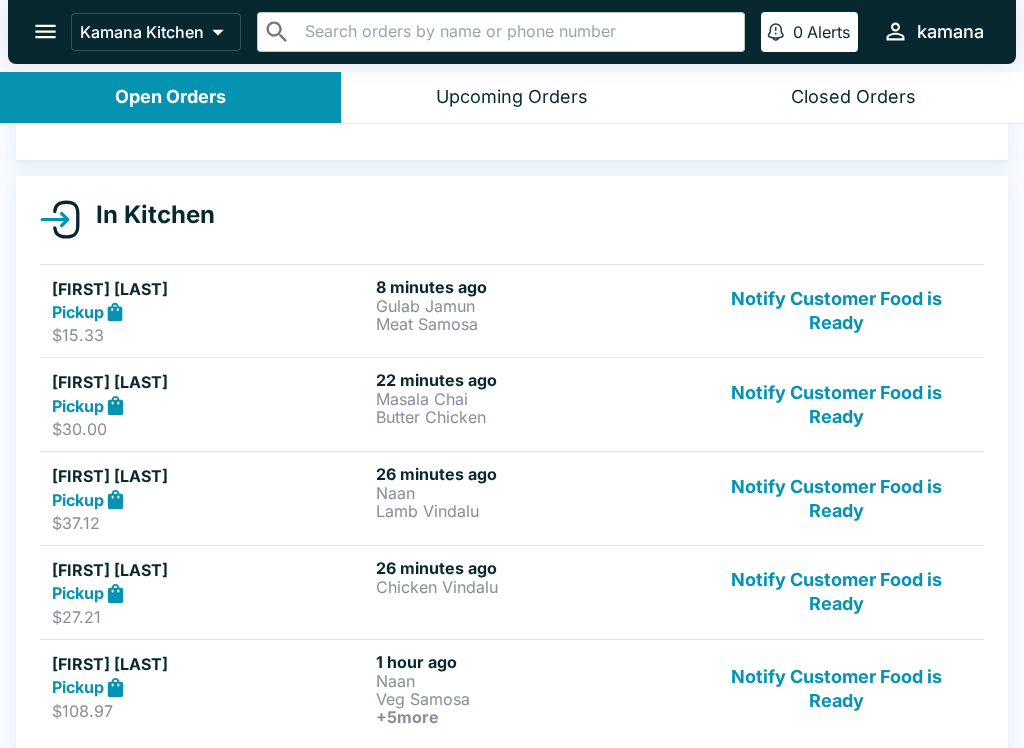 click on "Upcoming Orders" at bounding box center (512, 97) 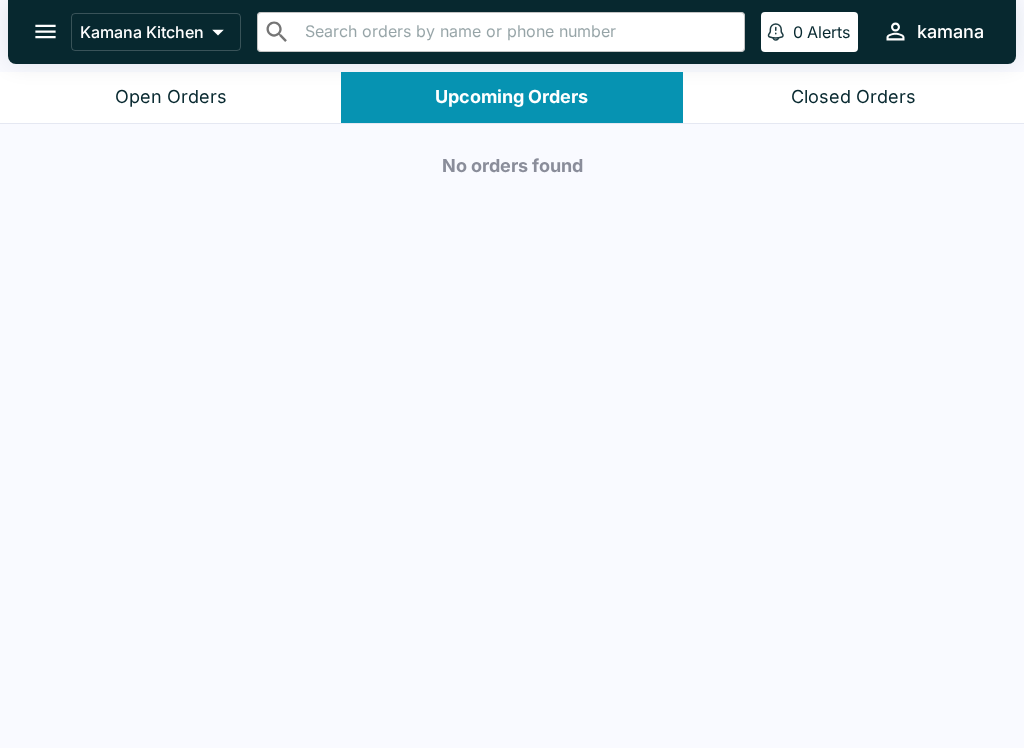 click 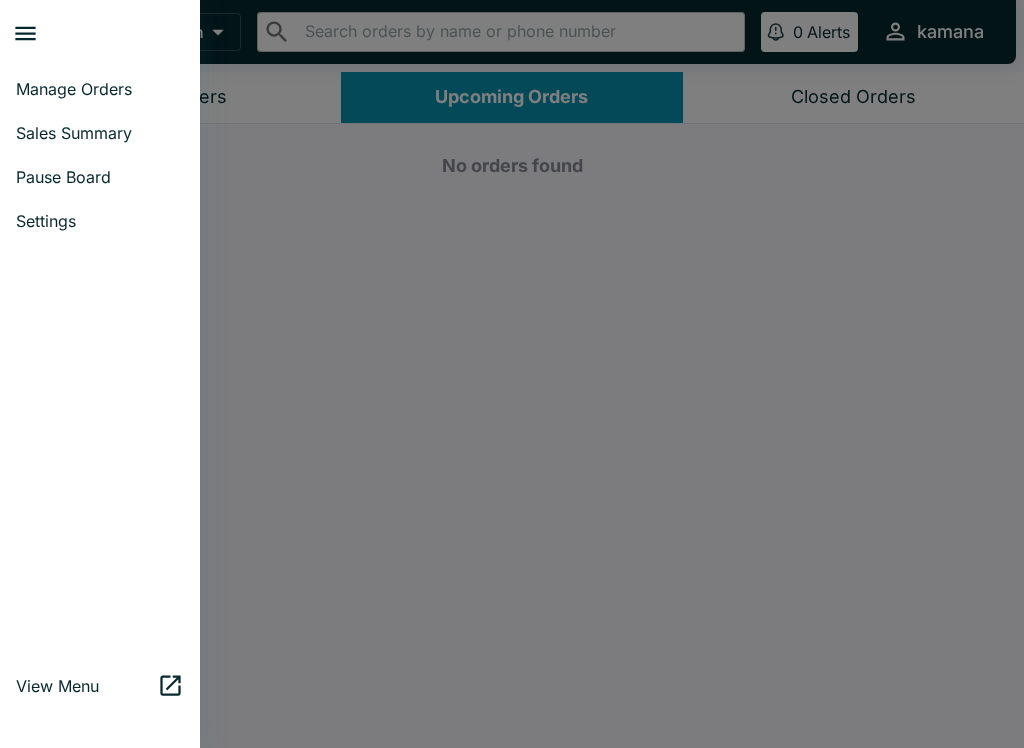 click on "Manage Orders" at bounding box center [100, 89] 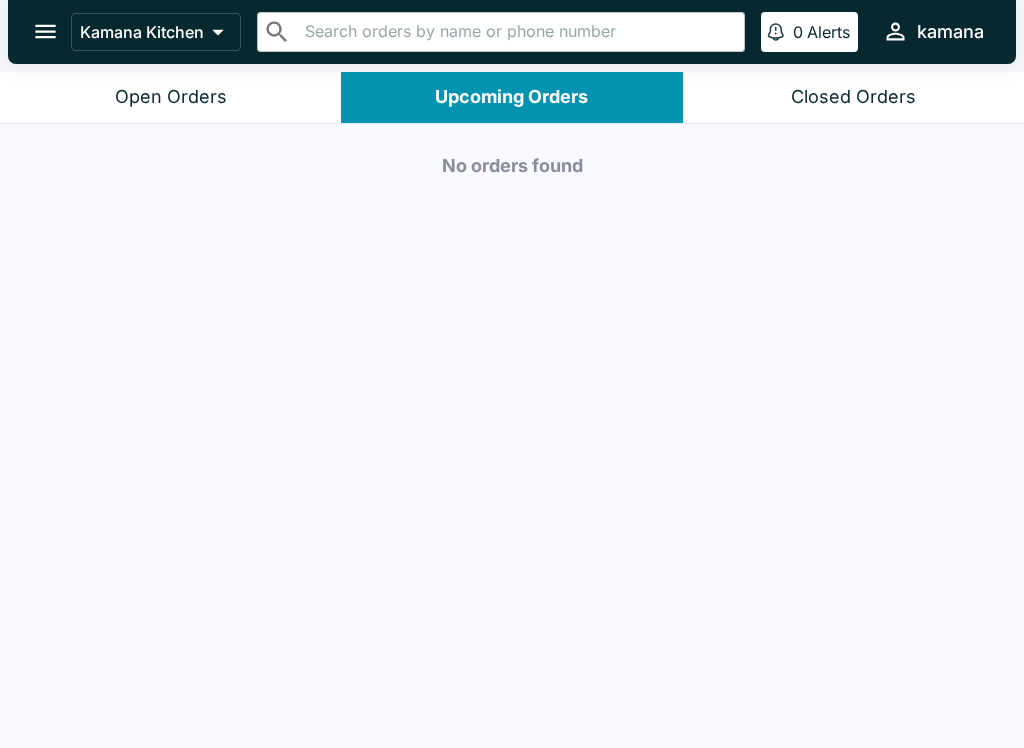 click on "Open Orders" at bounding box center (171, 97) 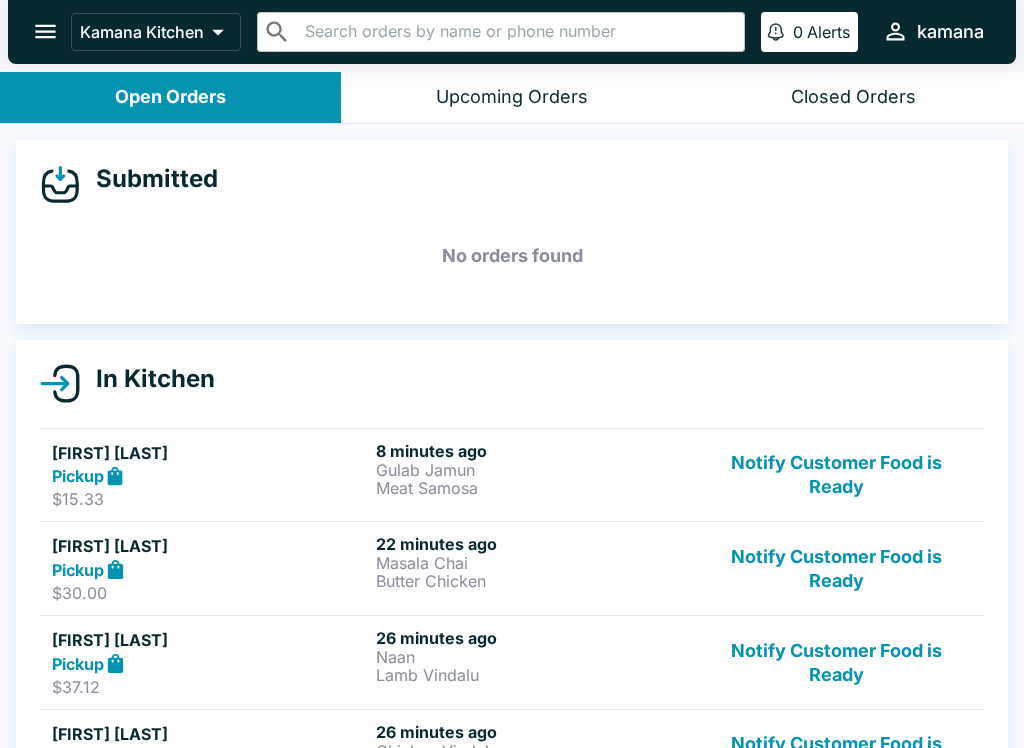 click on "Notify Customer Food is Ready" at bounding box center [836, 568] 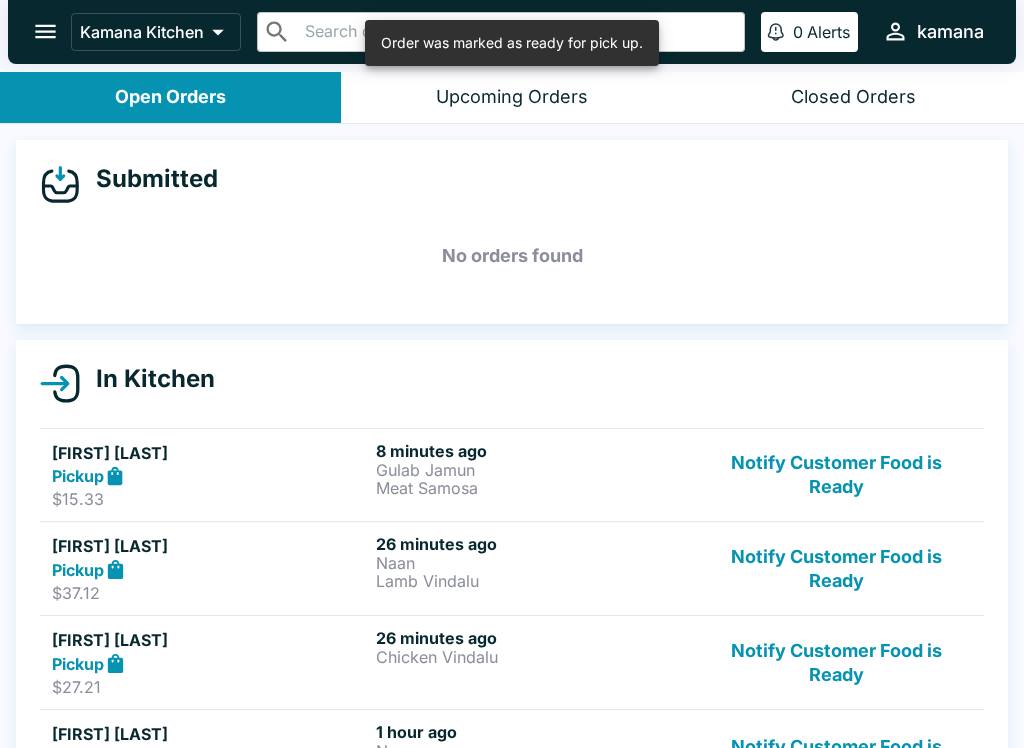 click on "Notify Customer Food is Ready" at bounding box center (836, 568) 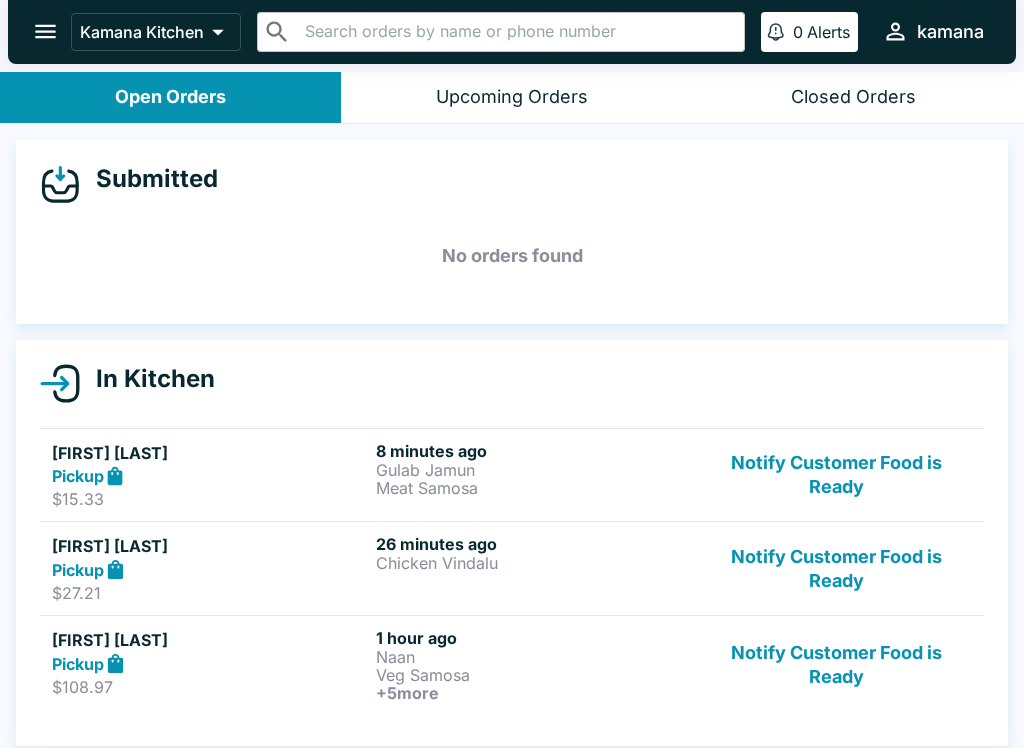 click on "Notify Customer Food is Ready" at bounding box center (836, 568) 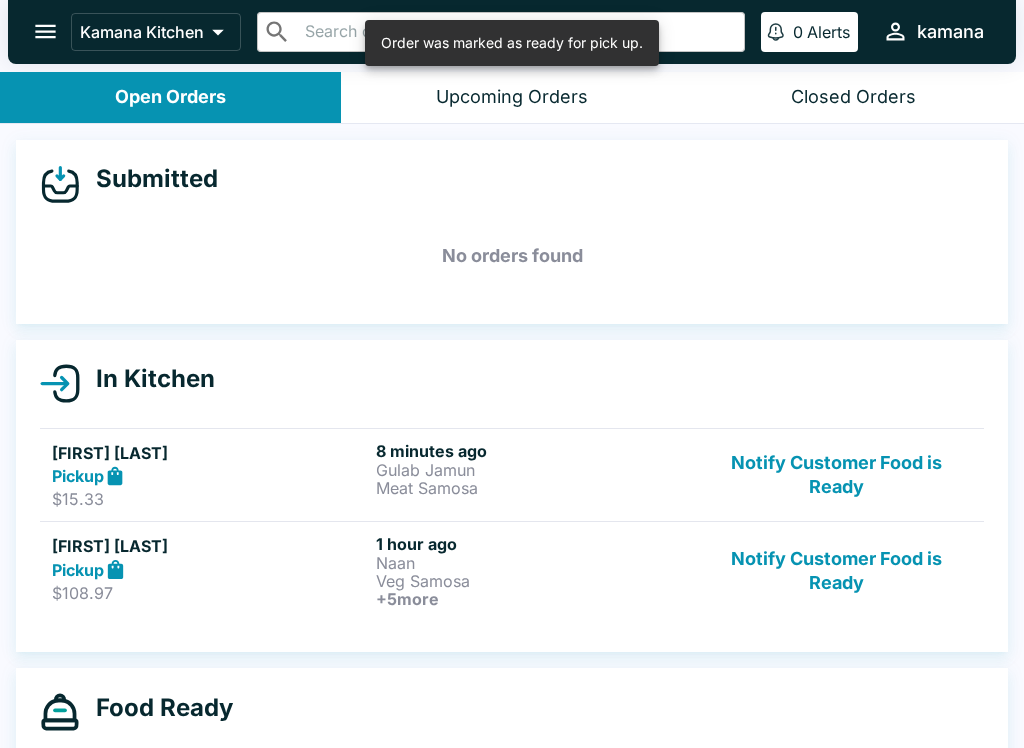 click on "Notify Customer Food is Ready" at bounding box center [836, 571] 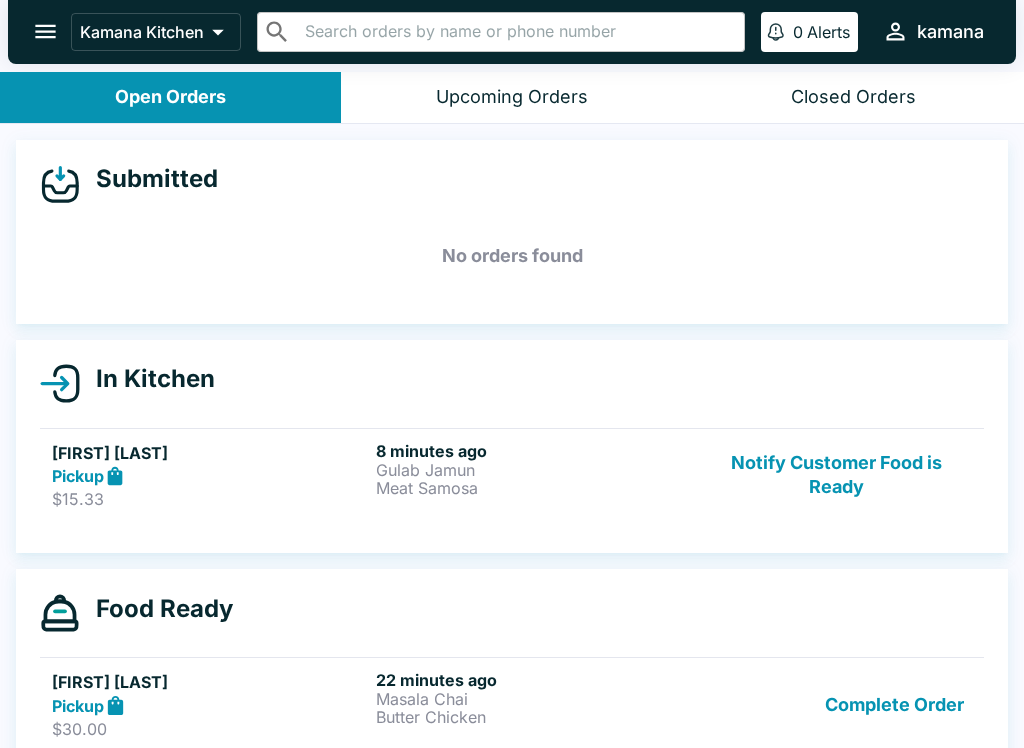 click on "Gulab Jamun" at bounding box center (534, 470) 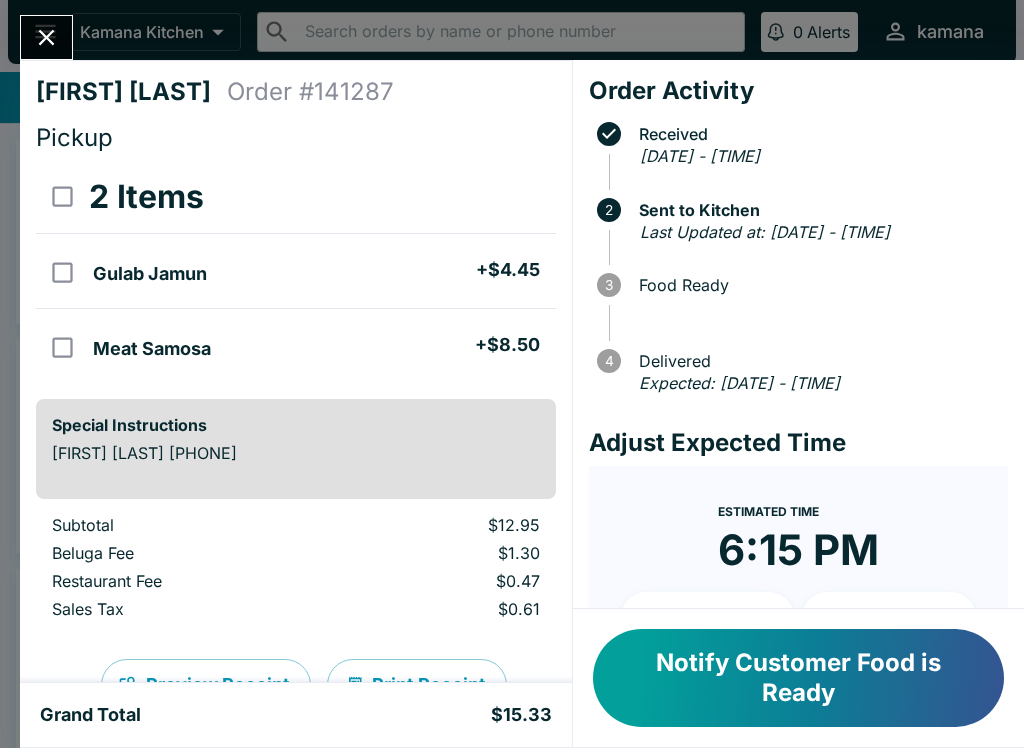 click at bounding box center [46, 37] 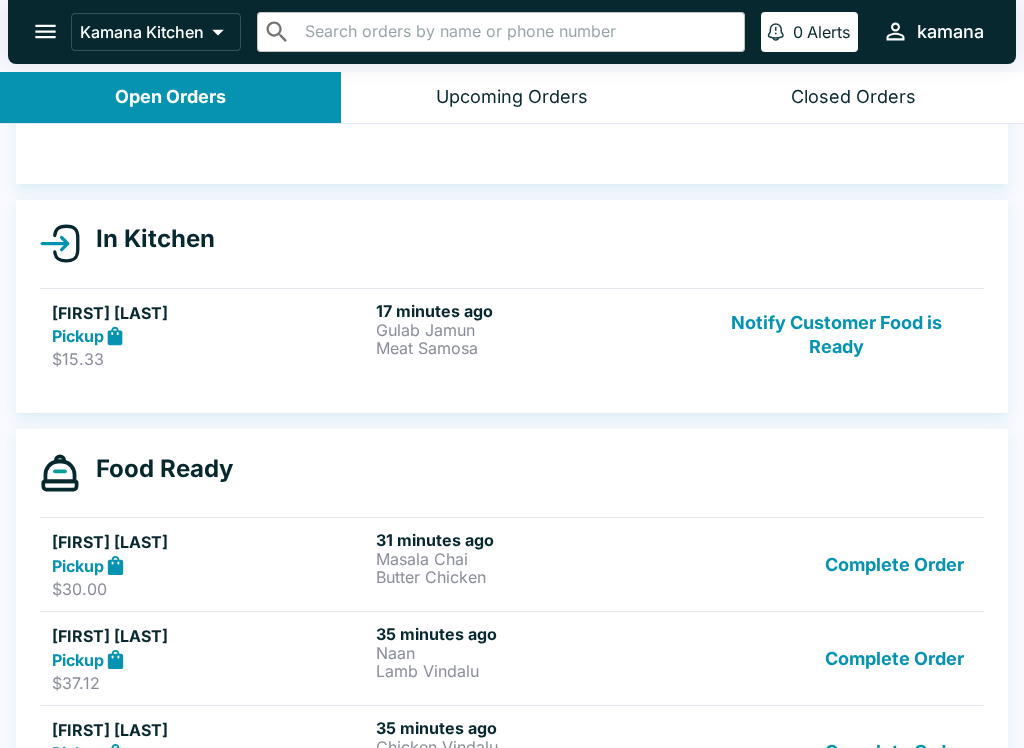 scroll, scrollTop: 141, scrollLeft: 0, axis: vertical 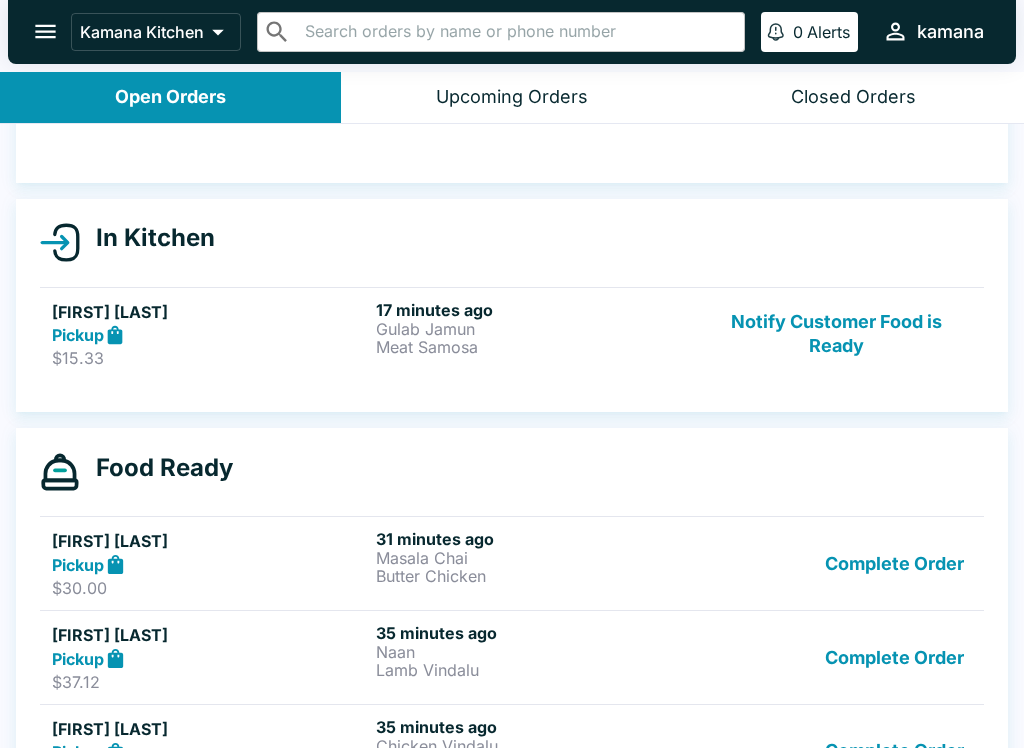 click on "Masala Chai" at bounding box center (534, 558) 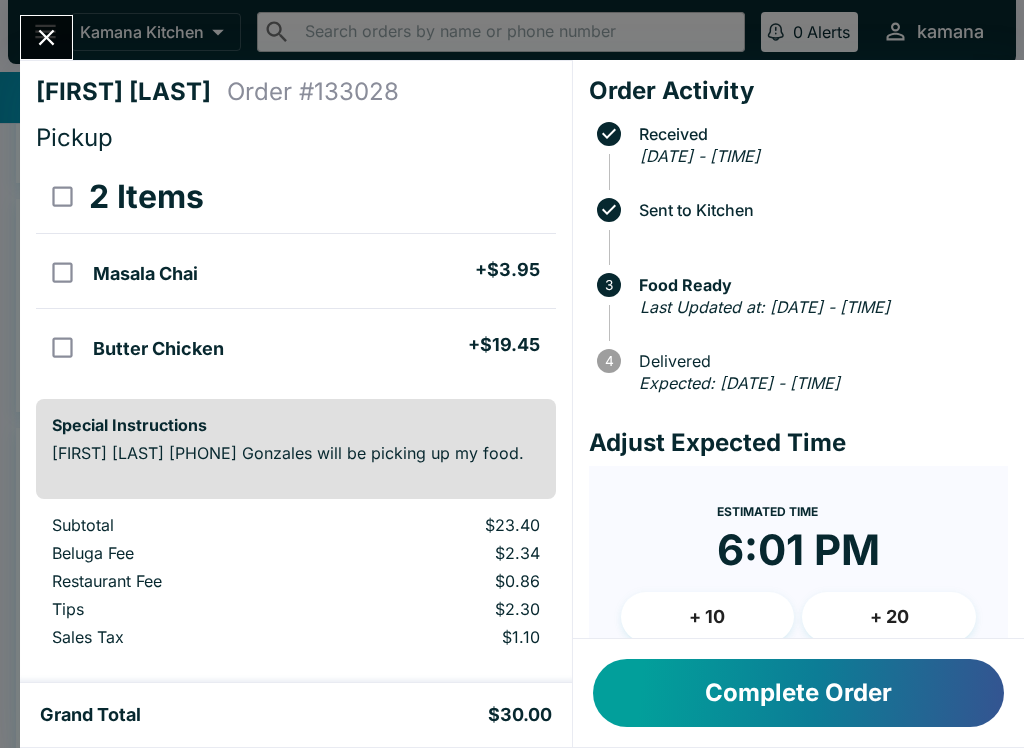 scroll, scrollTop: 0, scrollLeft: 0, axis: both 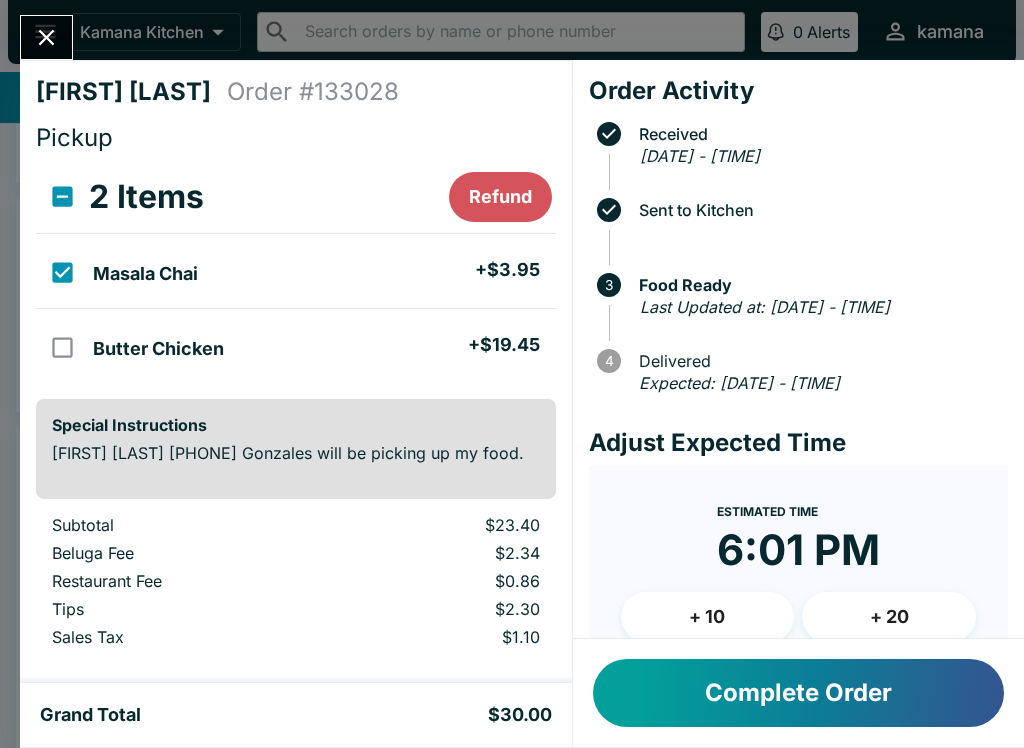 click on "Butter Chicken" at bounding box center (158, 349) 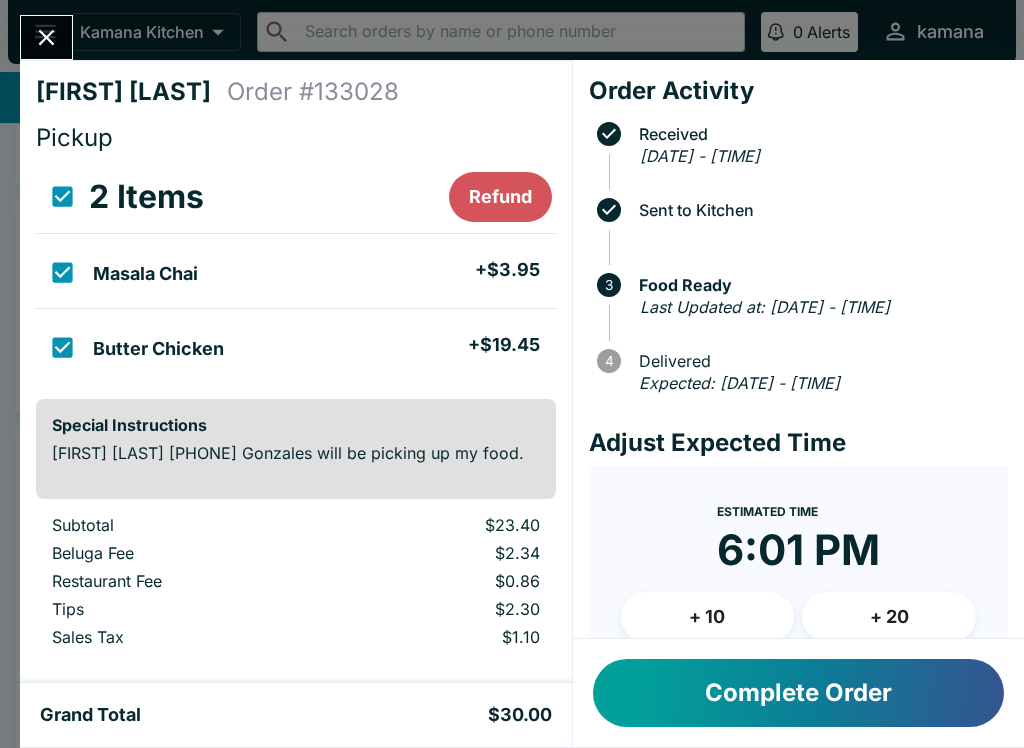 click on "Masala Chai" at bounding box center (145, 274) 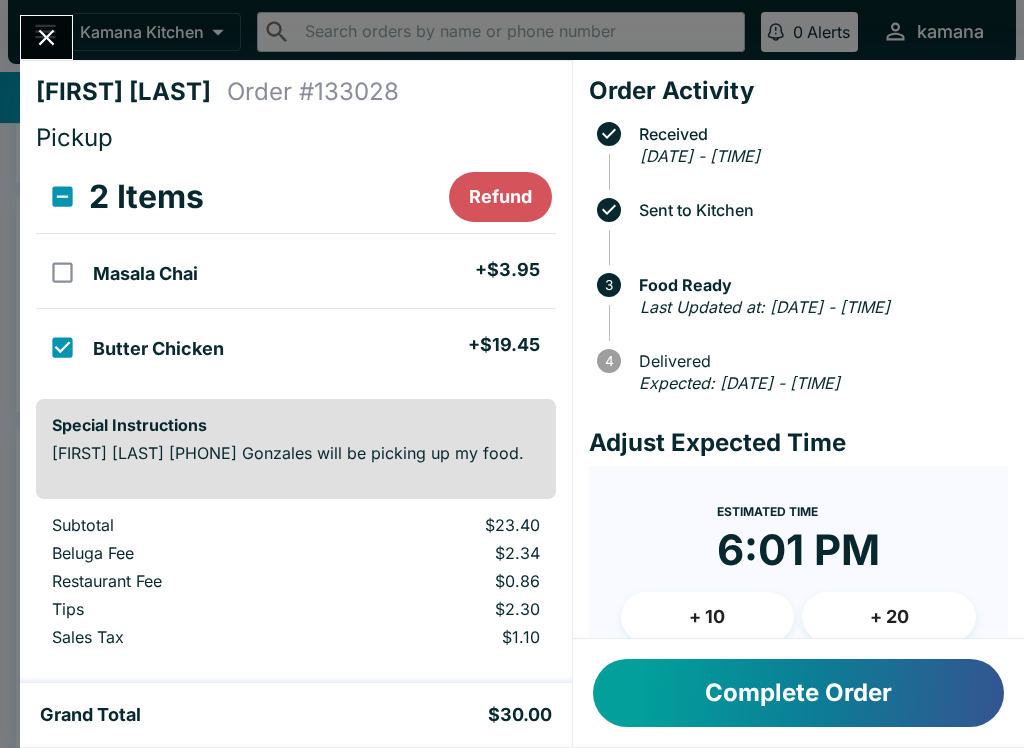 click on "Butter Chicken" at bounding box center [158, 349] 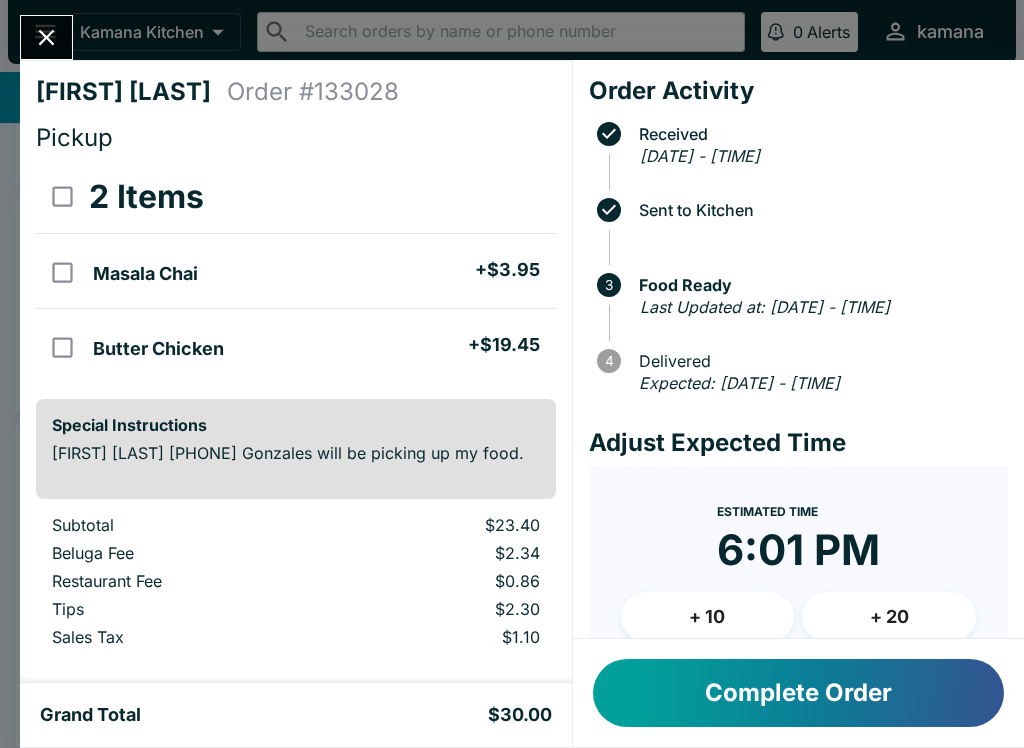 click 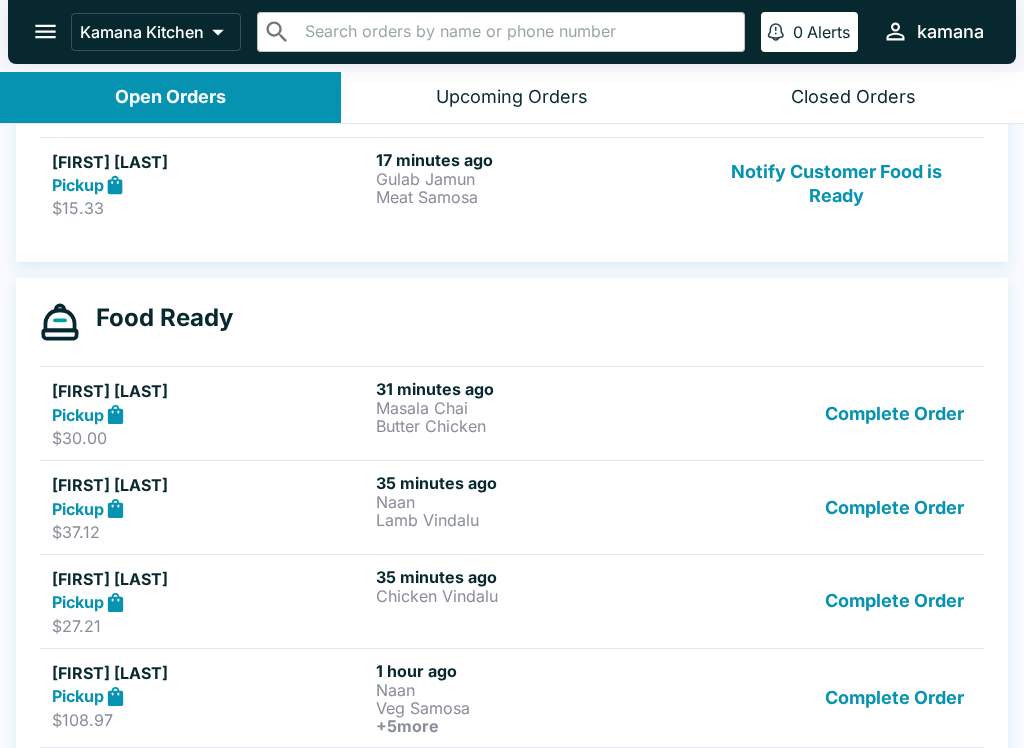 scroll, scrollTop: 316, scrollLeft: 0, axis: vertical 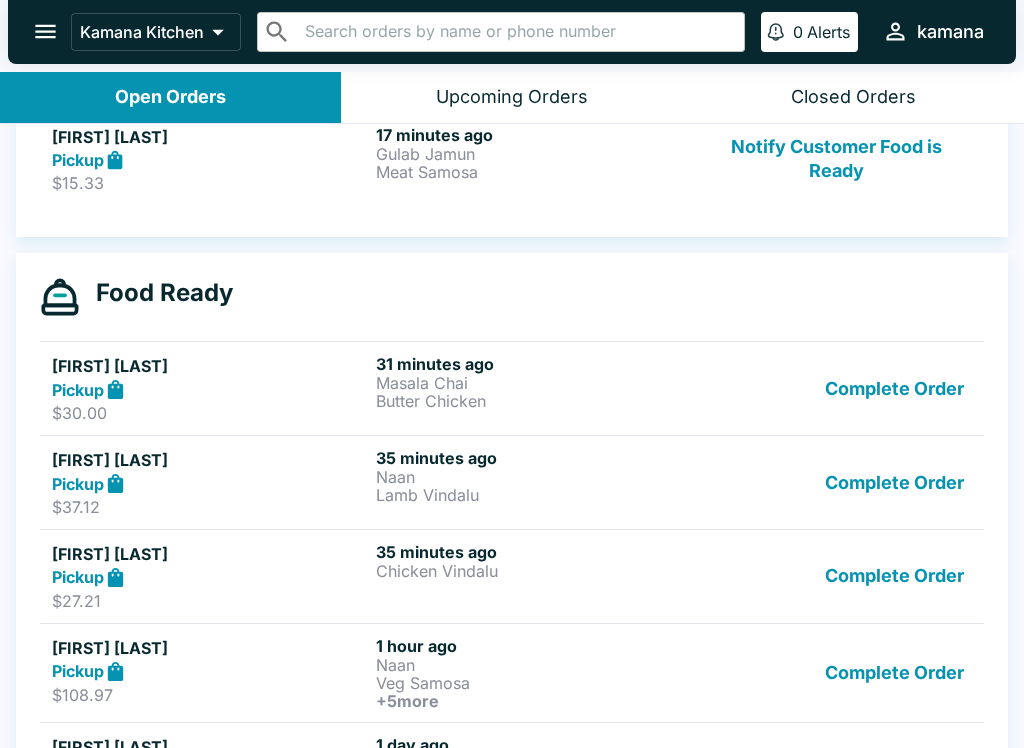click on "Lamb Vindalu" at bounding box center [534, 495] 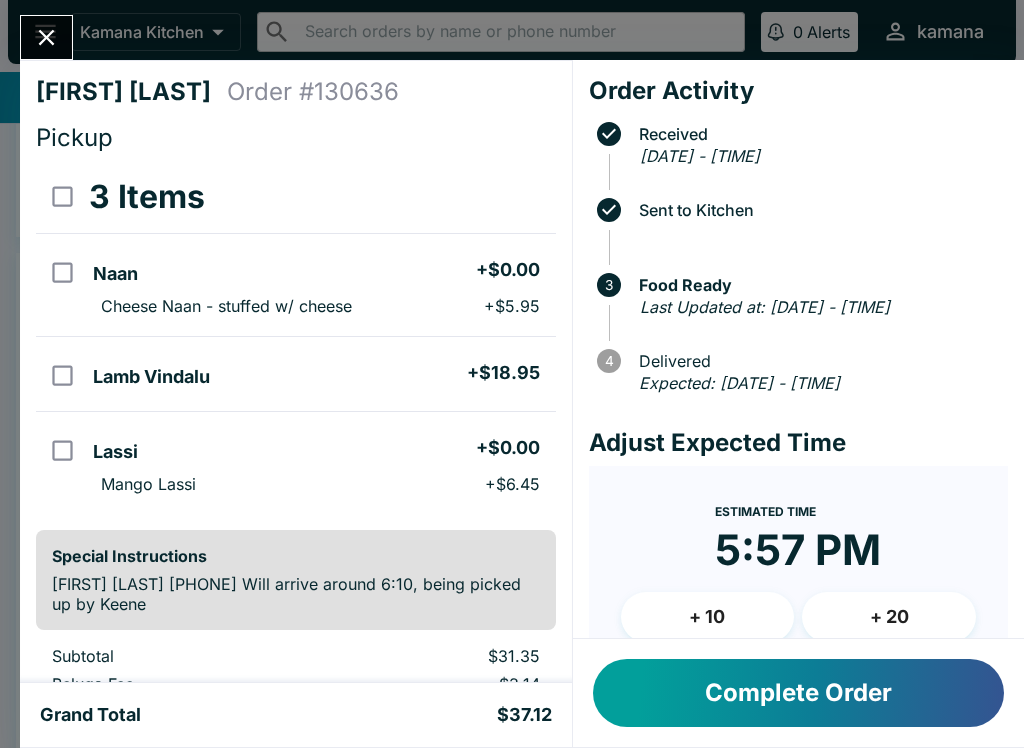 click 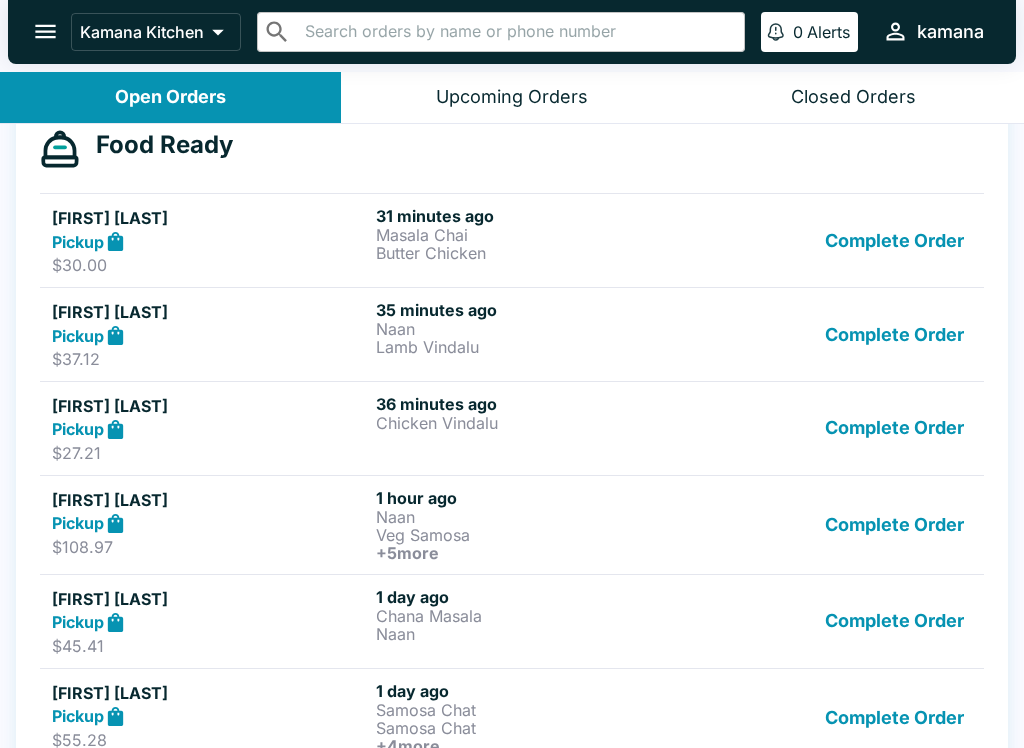 scroll, scrollTop: 465, scrollLeft: 0, axis: vertical 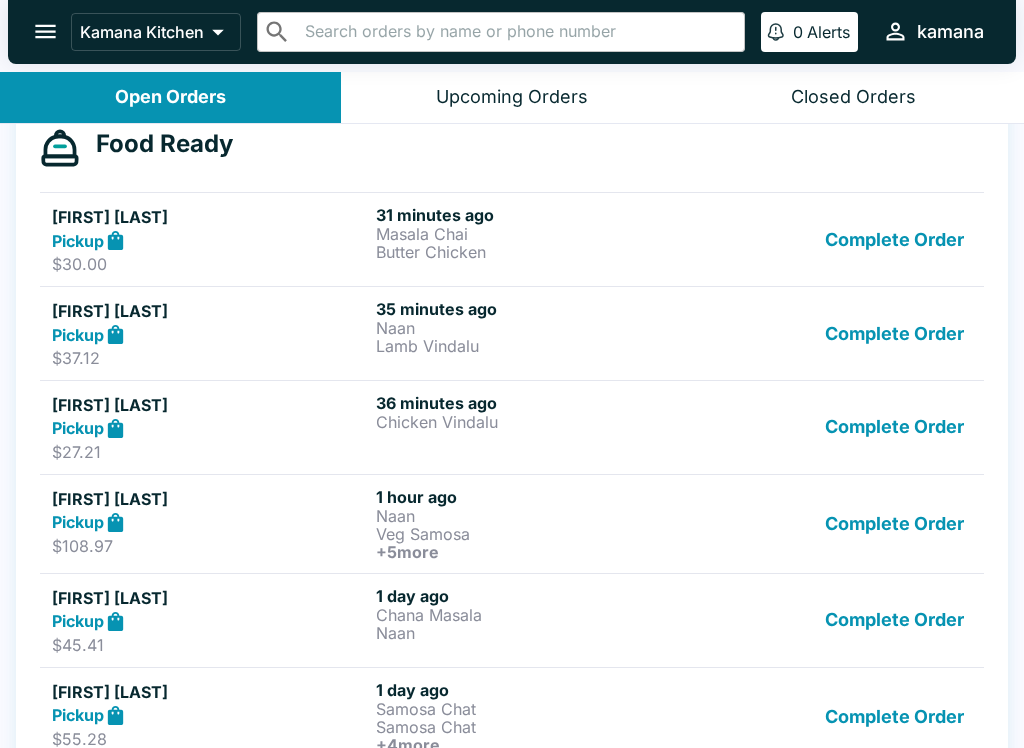 click on "Chicken Vindalu" at bounding box center [534, 422] 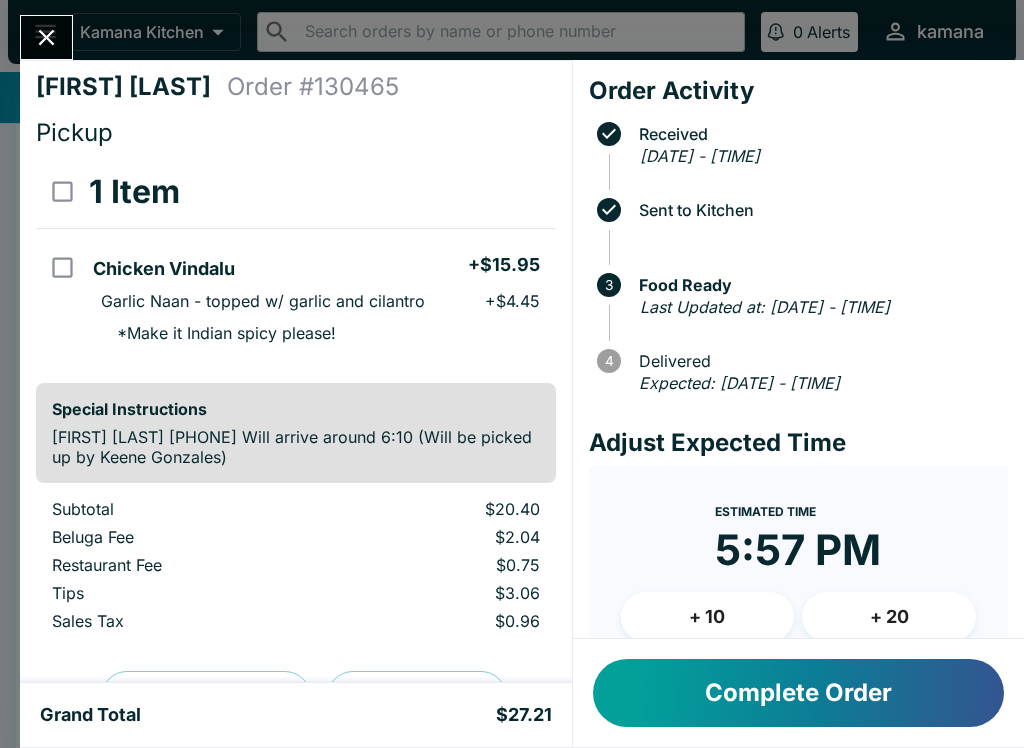 scroll, scrollTop: 6, scrollLeft: 0, axis: vertical 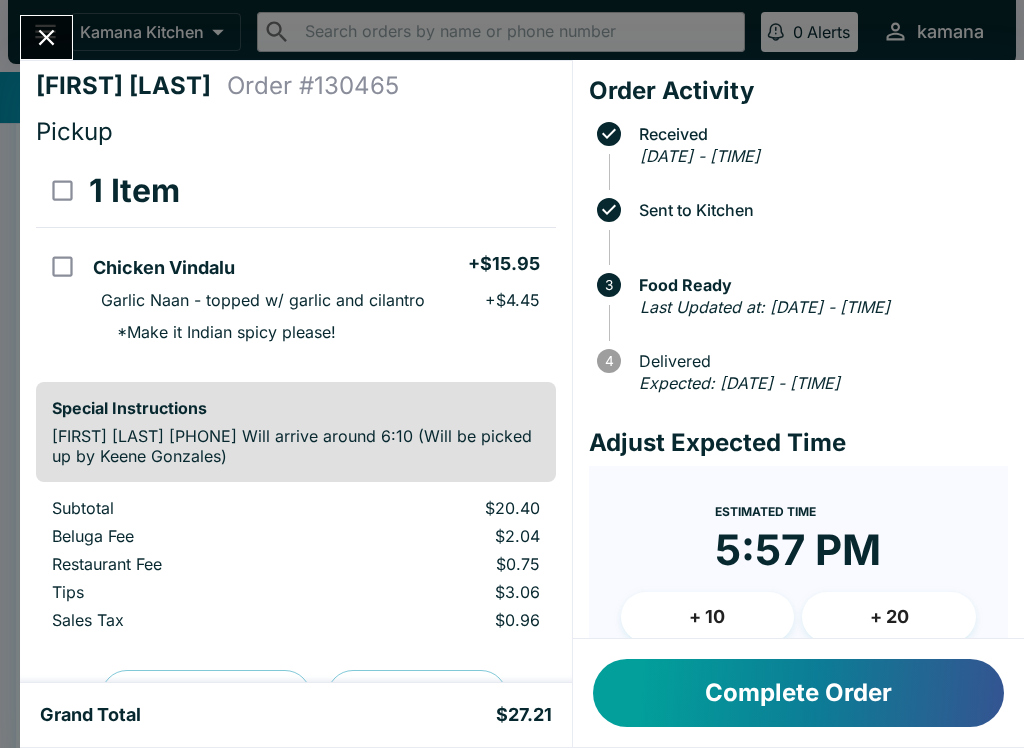 click 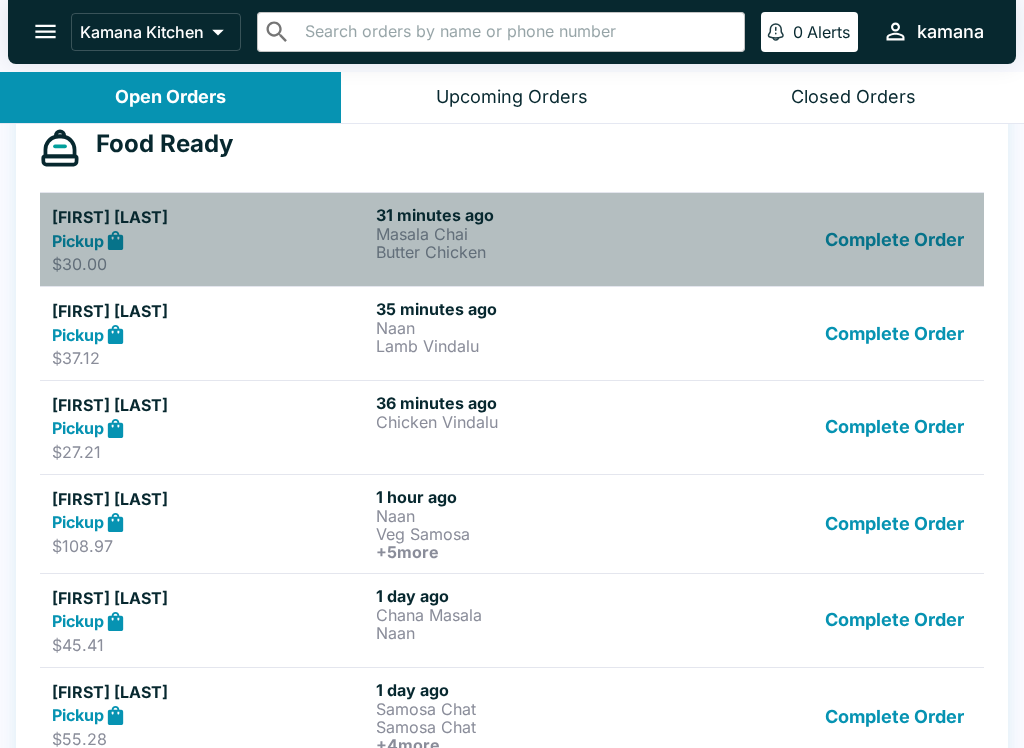 click on "$30.00" at bounding box center [210, 264] 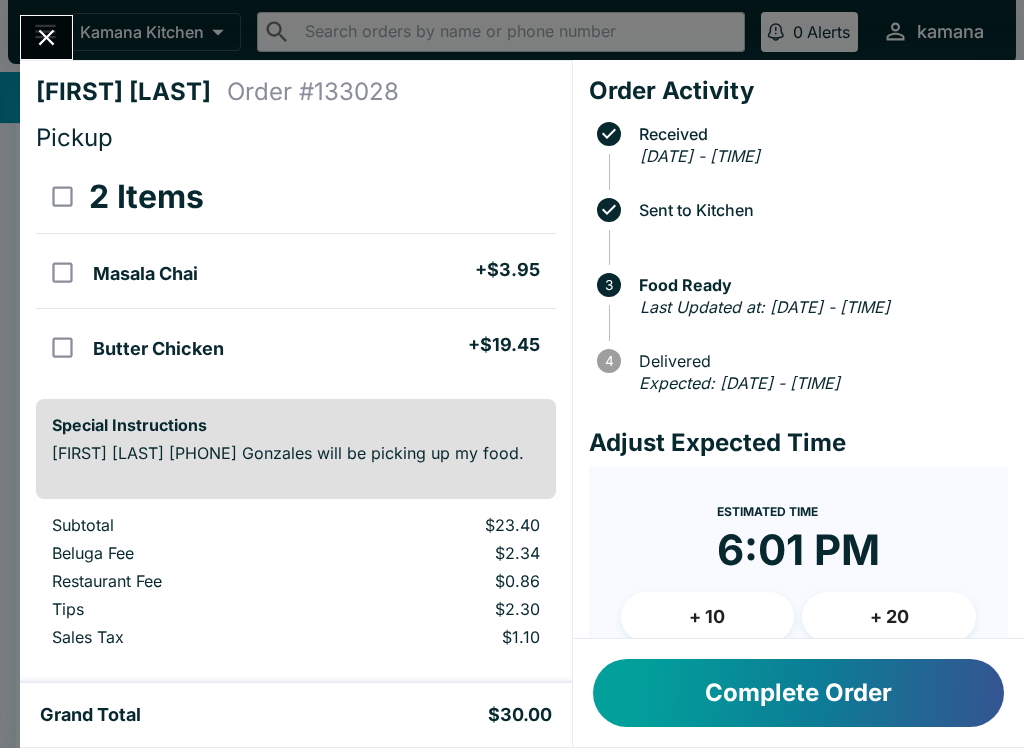 click 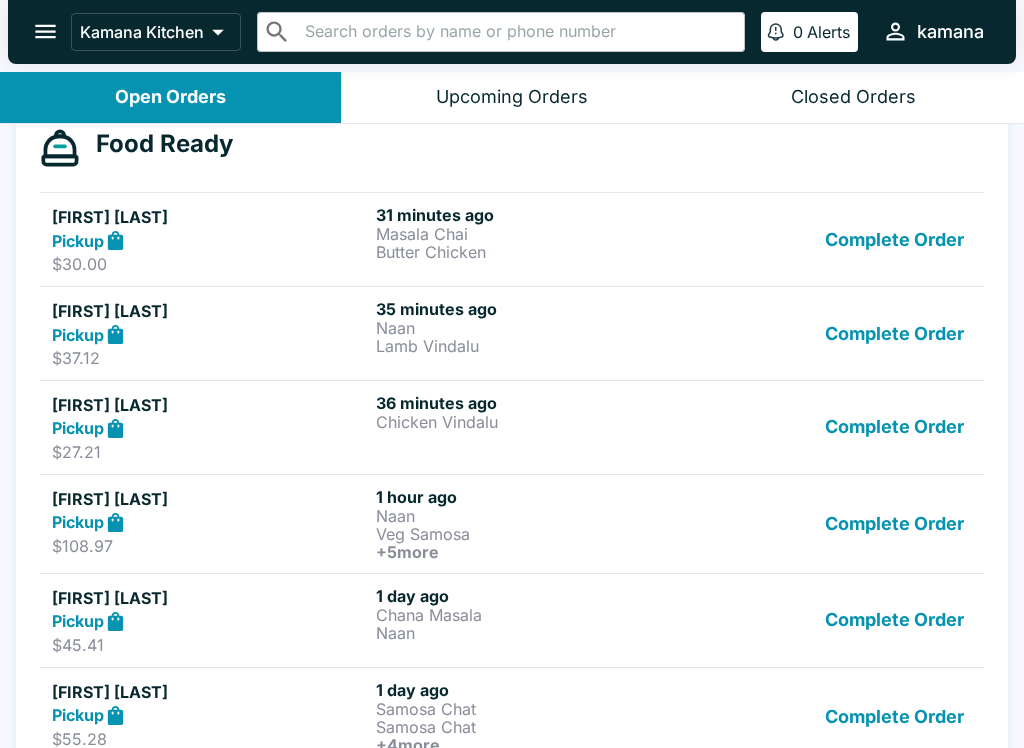 click on "Pickup" at bounding box center (210, 334) 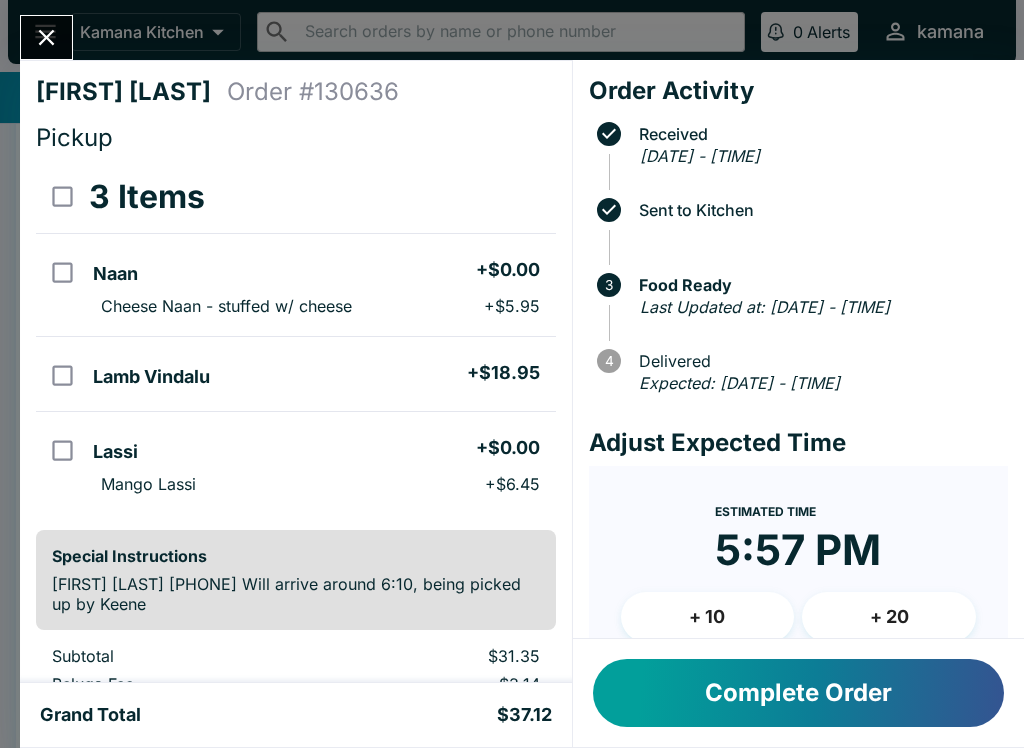 click 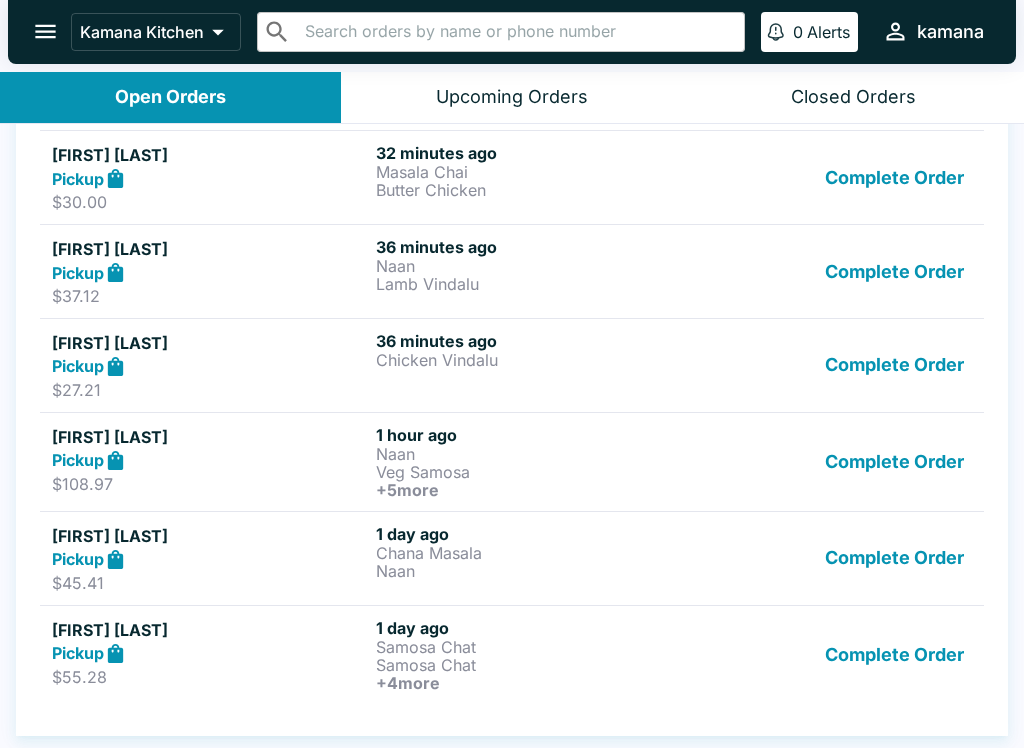 scroll, scrollTop: 527, scrollLeft: 0, axis: vertical 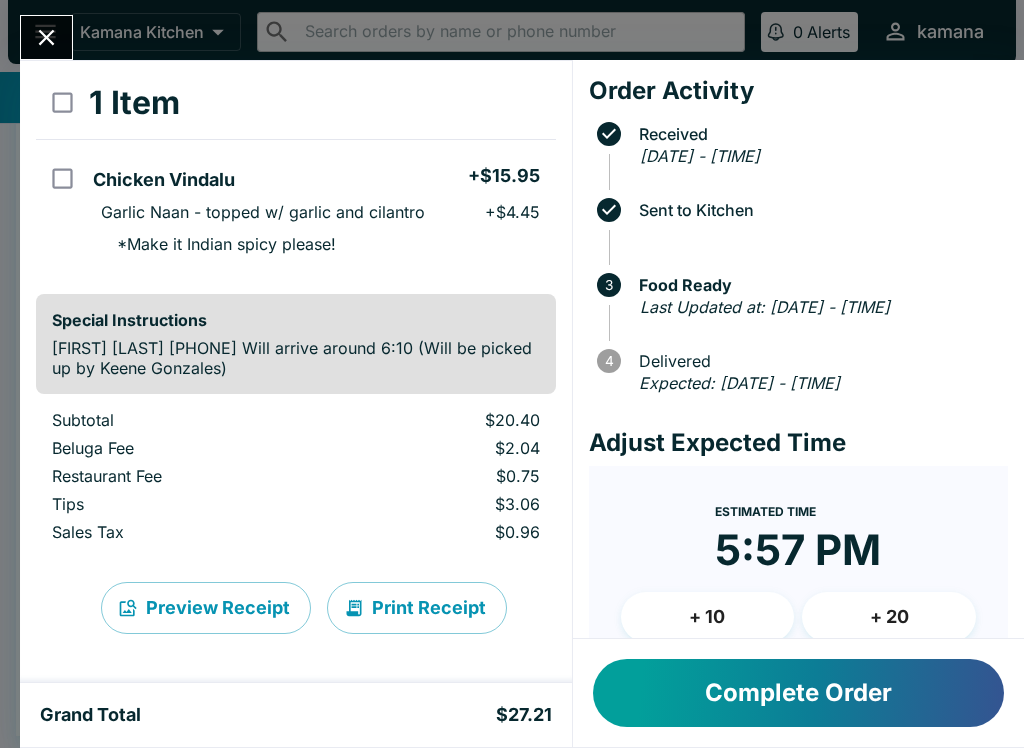 click 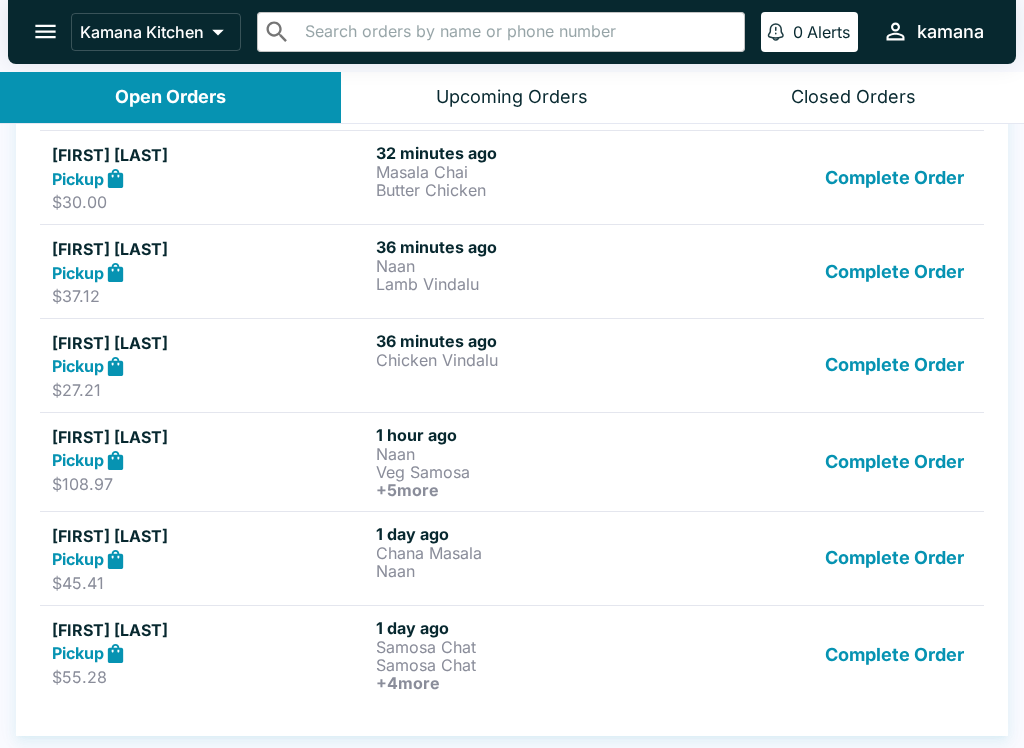 scroll, scrollTop: 3, scrollLeft: 0, axis: vertical 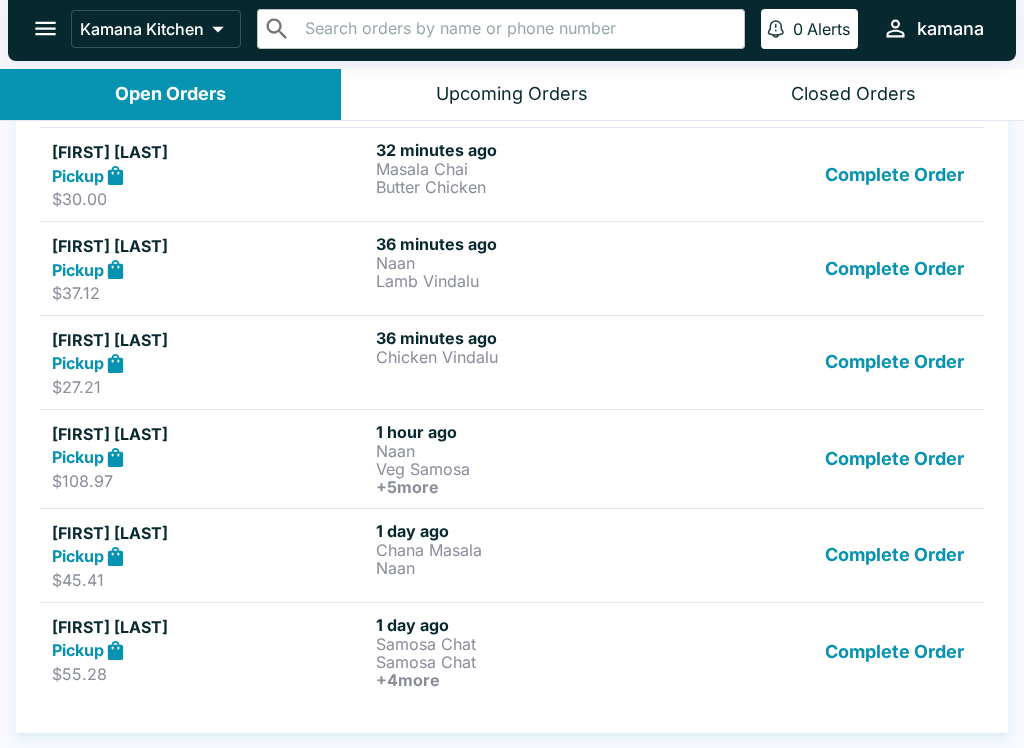 click on "Veg Samosa" at bounding box center (534, 469) 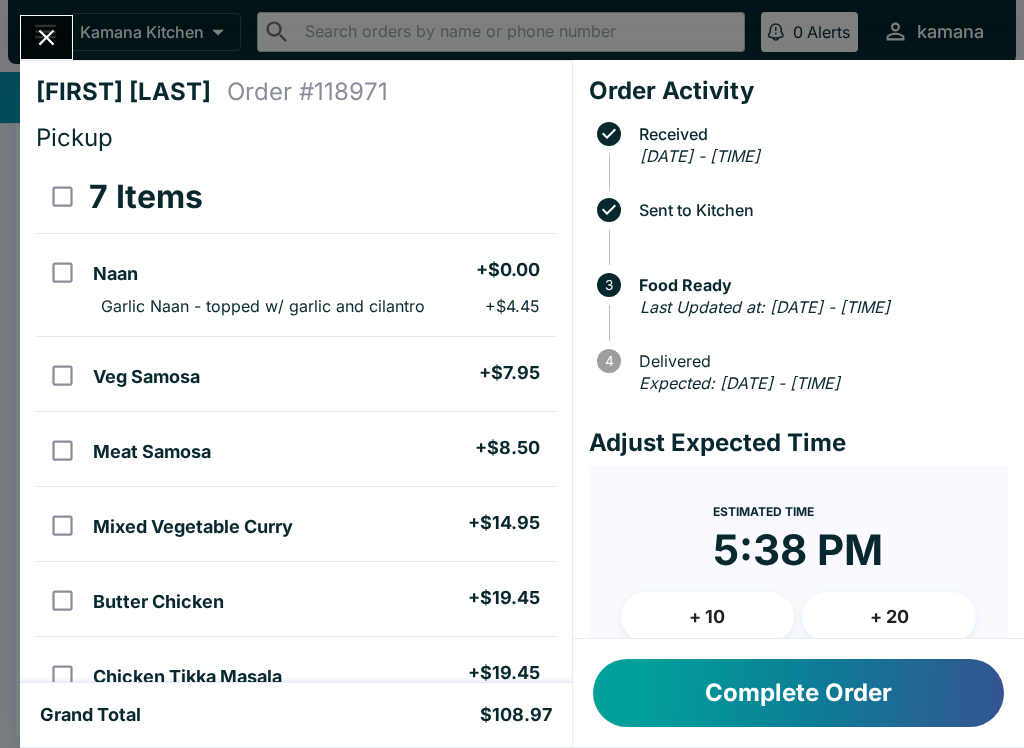 scroll, scrollTop: 0, scrollLeft: 0, axis: both 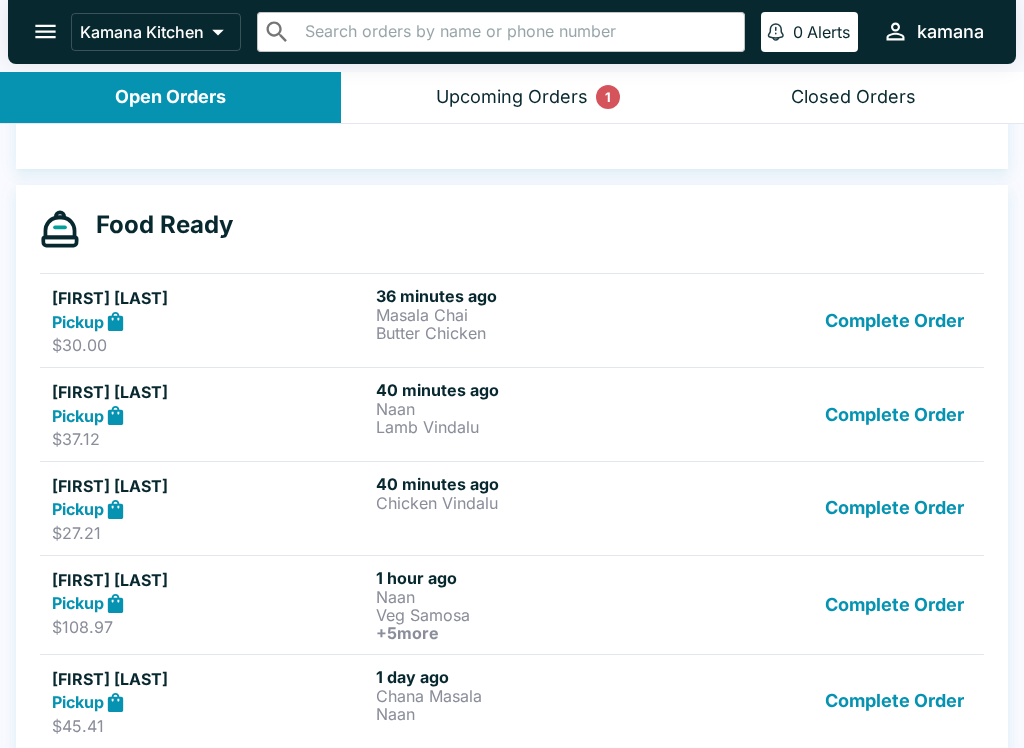 click on "[FIRST] [LAST] Pickup $[PRICE] [TIME] ago [ITEM] [ITEM] Complete Order" at bounding box center [512, 320] 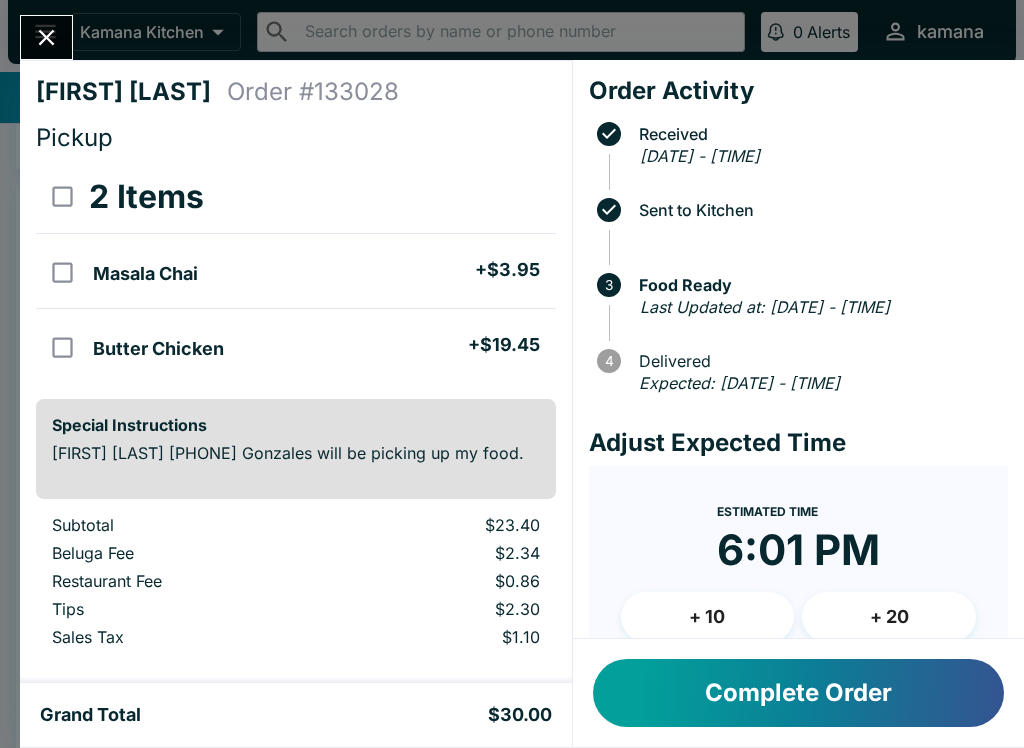 scroll, scrollTop: 271, scrollLeft: 0, axis: vertical 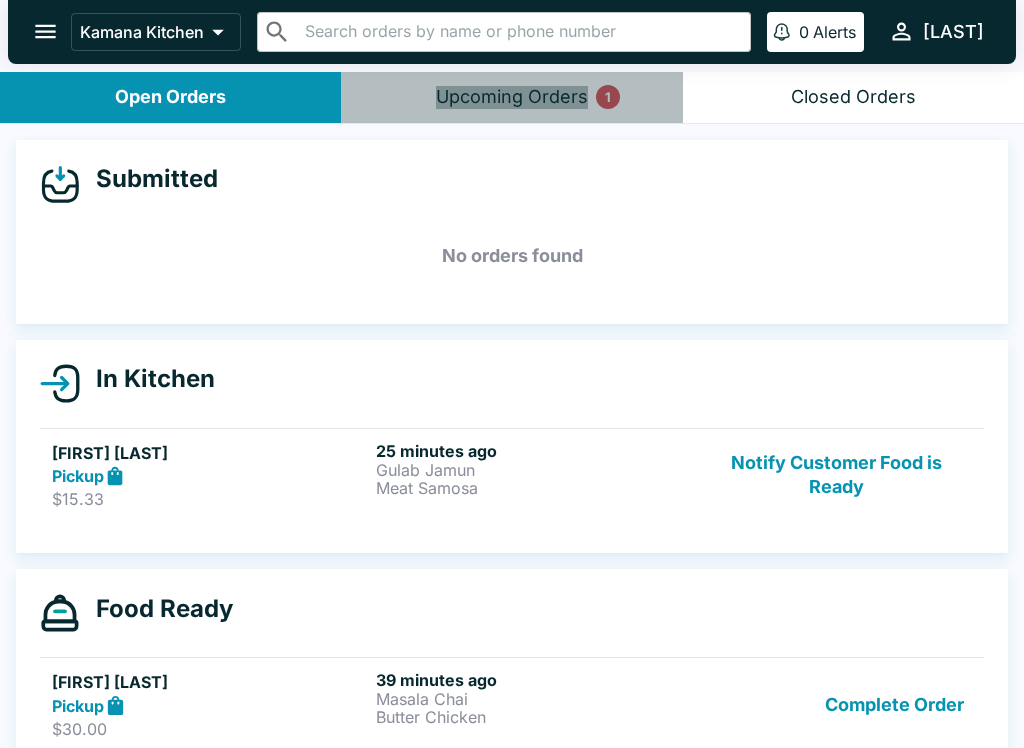 click on "Upcoming Orders 1" at bounding box center [511, 97] 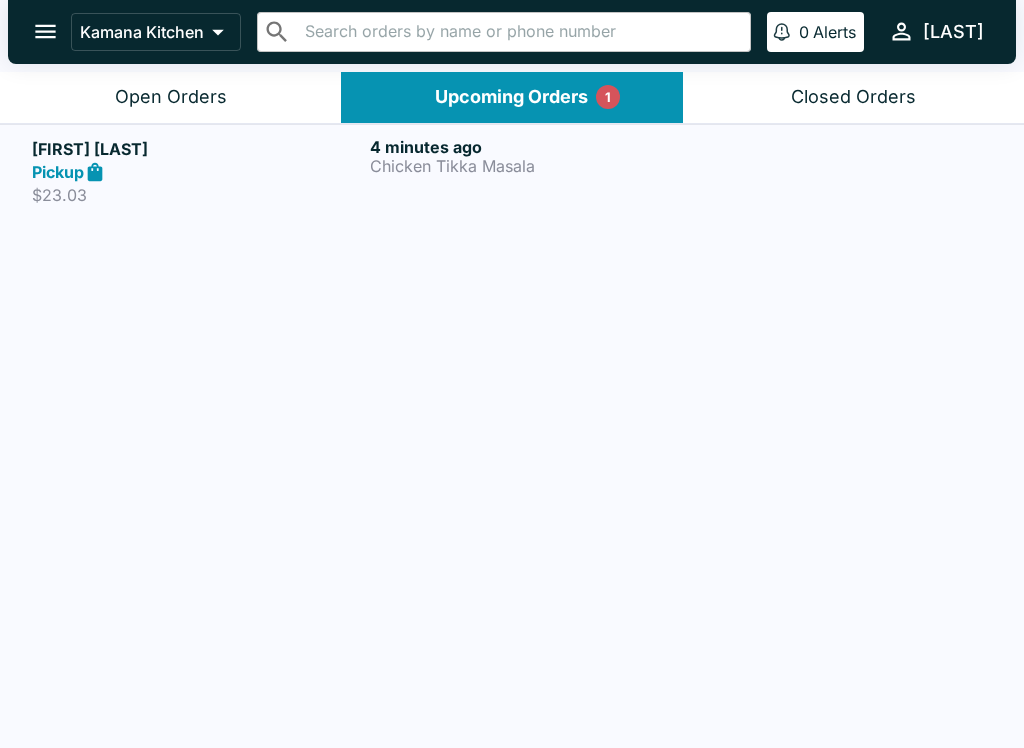 click on "Chicken Tikka Masala" at bounding box center (535, 166) 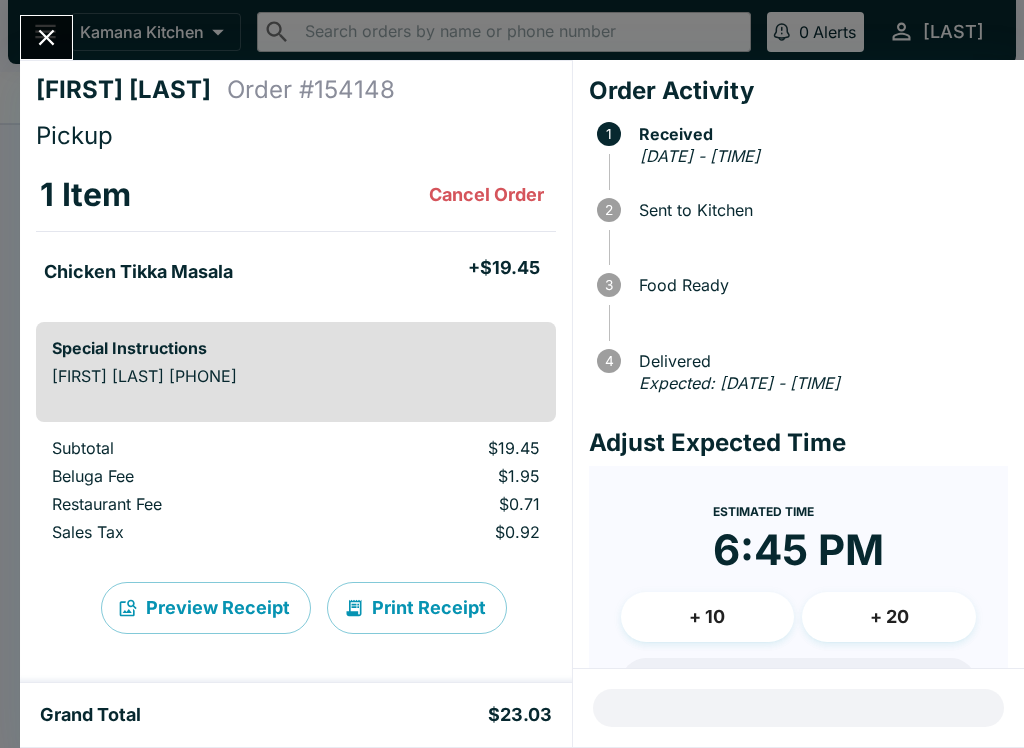 scroll, scrollTop: 2, scrollLeft: 0, axis: vertical 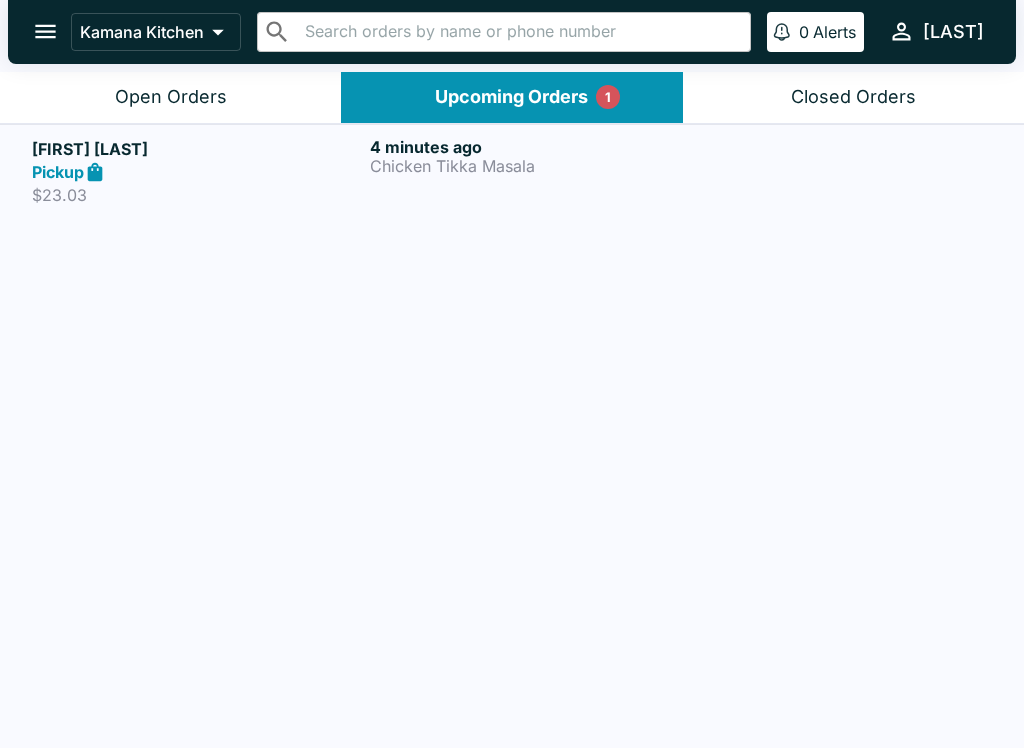 click 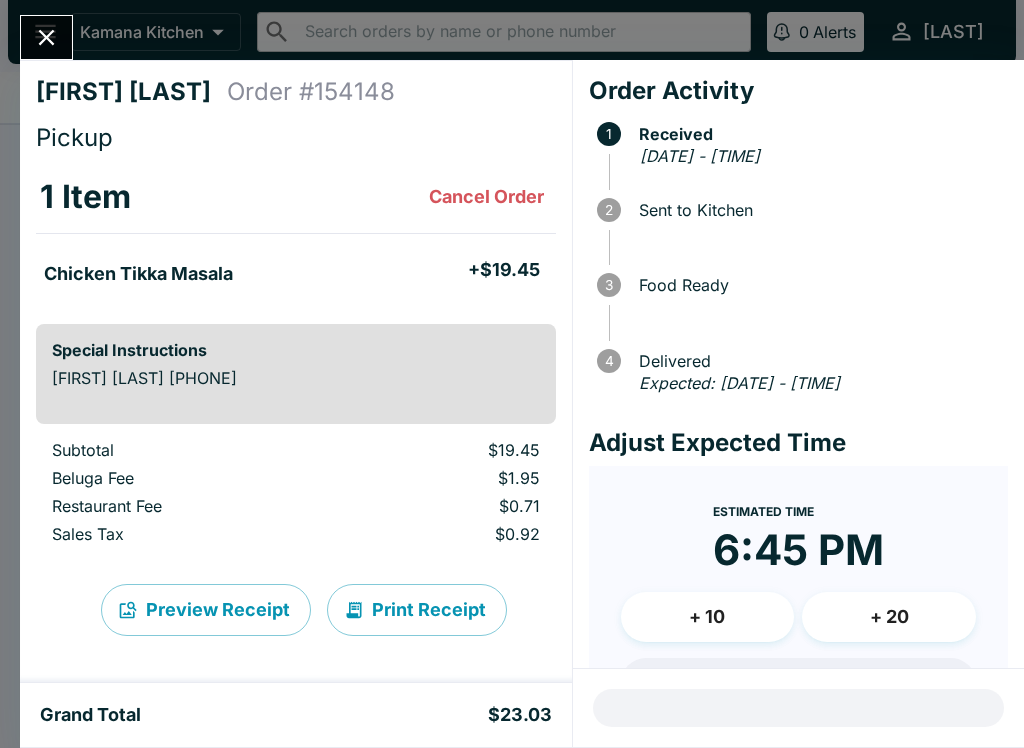 click on "Print Receipt" at bounding box center [417, 610] 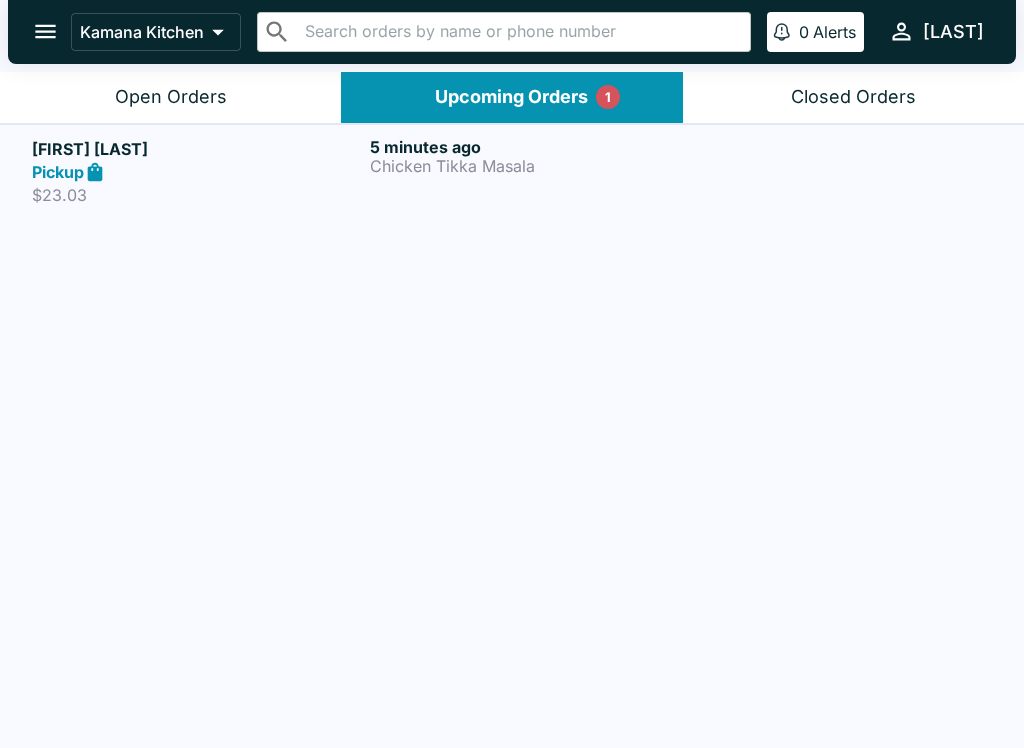 click 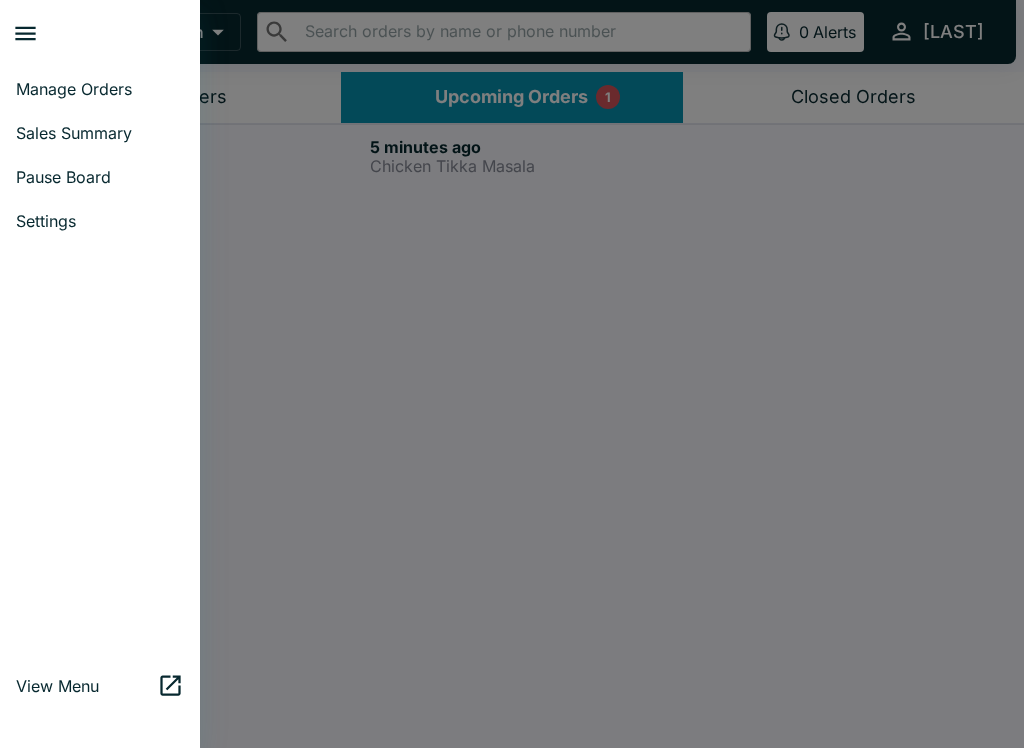 click on "Manage Orders" at bounding box center (100, 89) 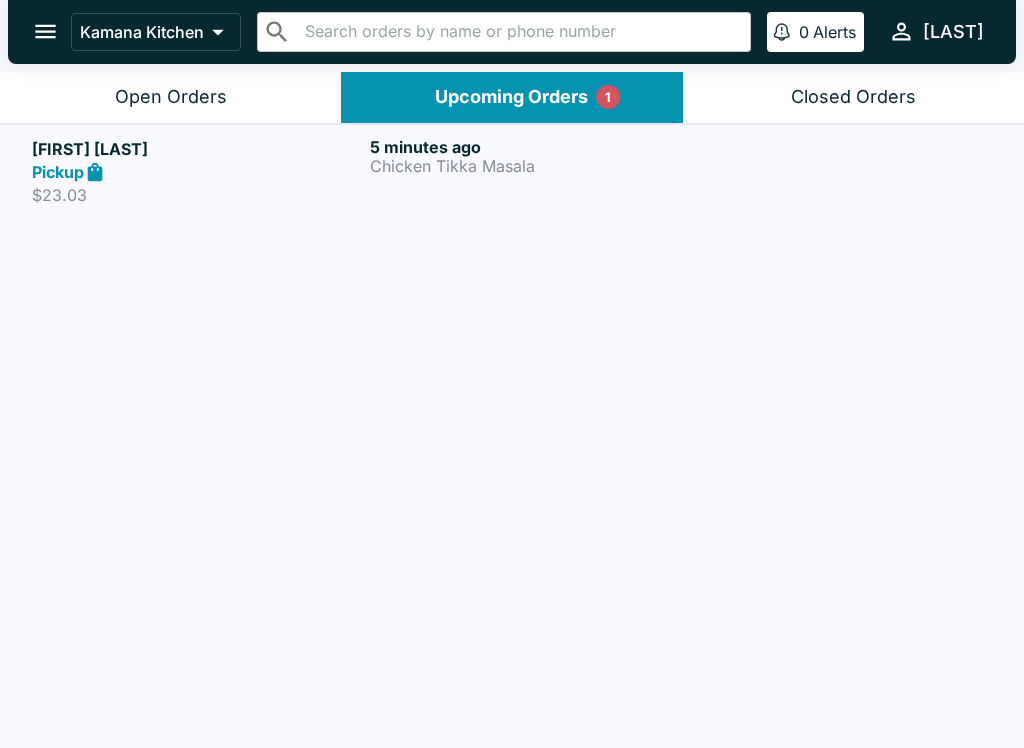 click on "1" at bounding box center (608, 97) 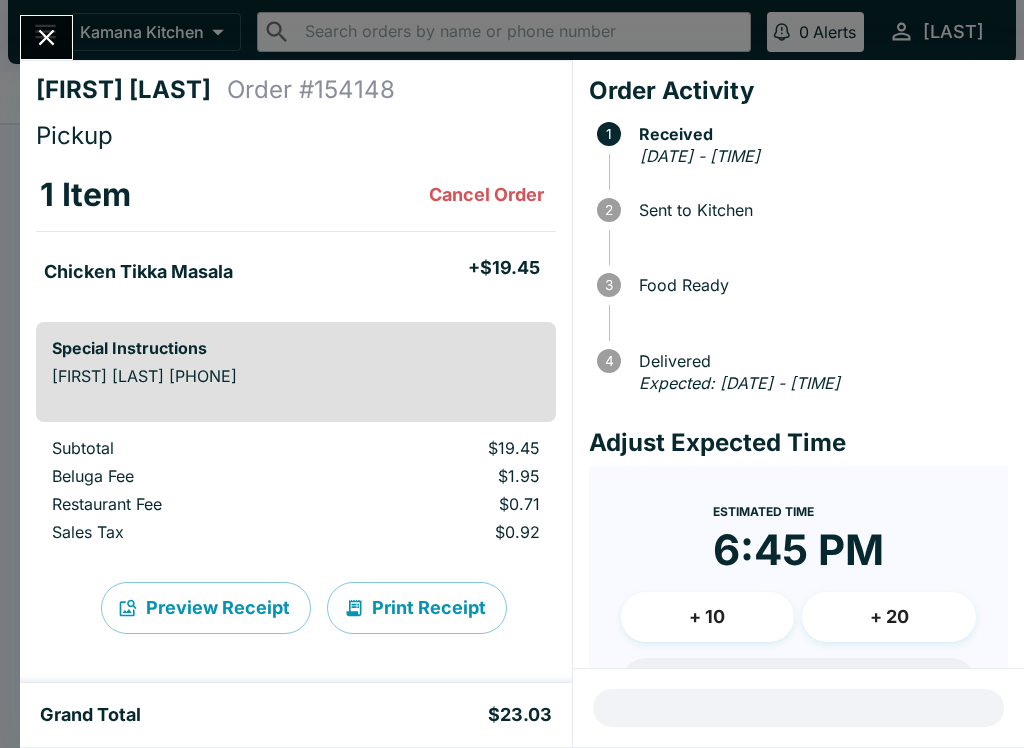scroll, scrollTop: 2, scrollLeft: 0, axis: vertical 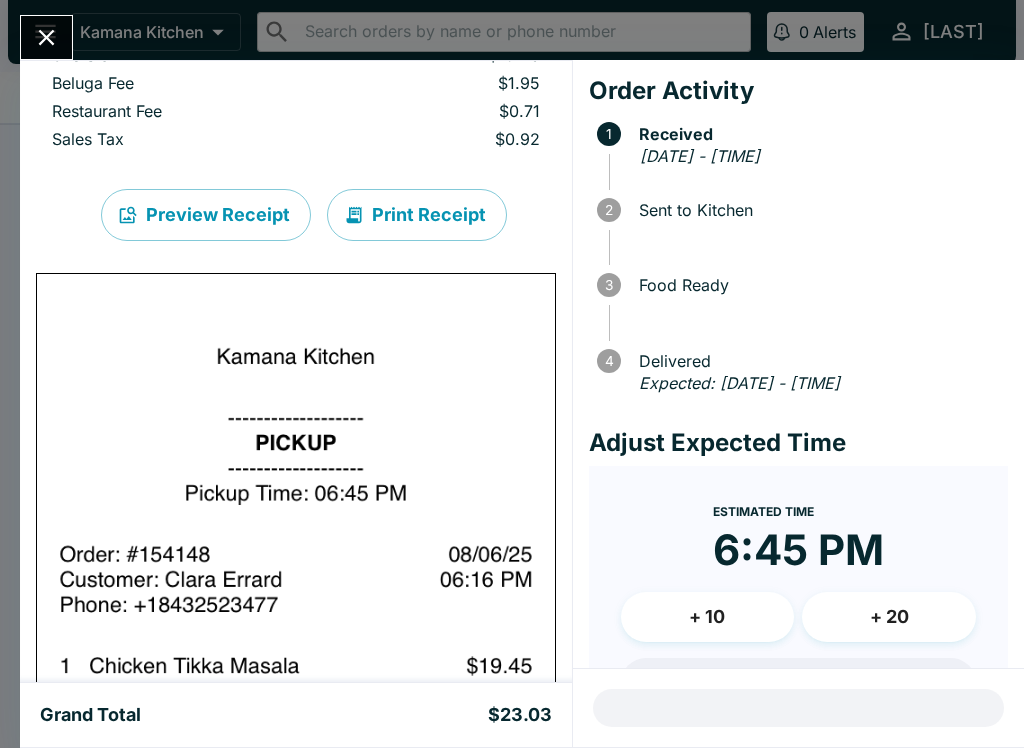 click 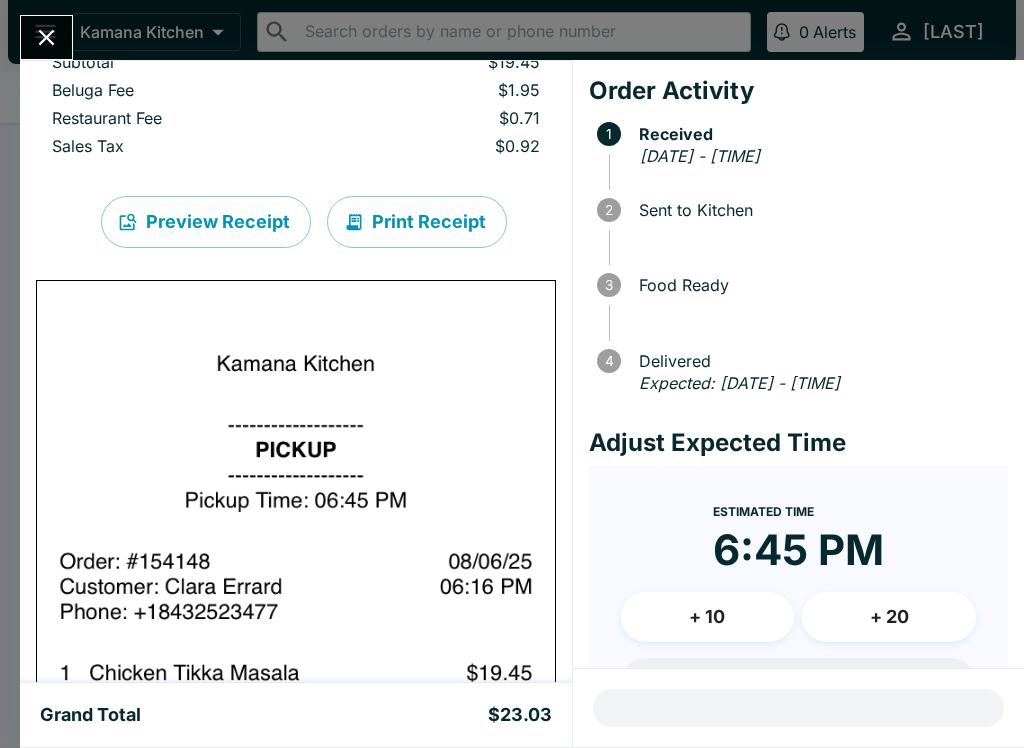scroll, scrollTop: 0, scrollLeft: 0, axis: both 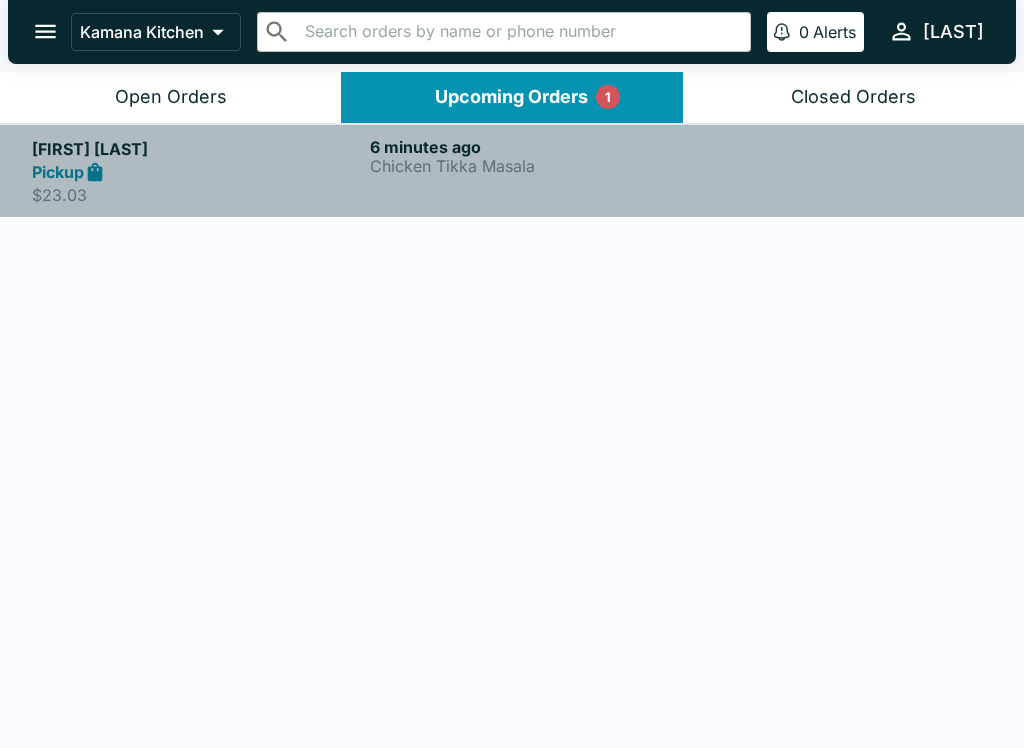 click on "Clara Errard" at bounding box center [197, 149] 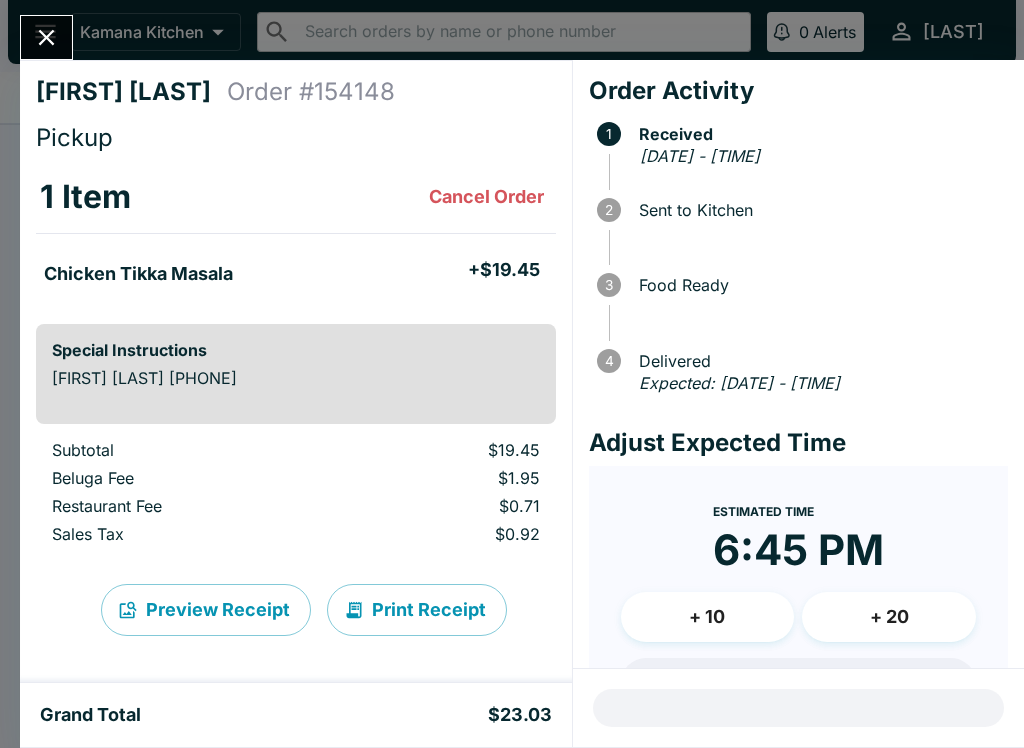 click on "Print Receipt" at bounding box center (417, 610) 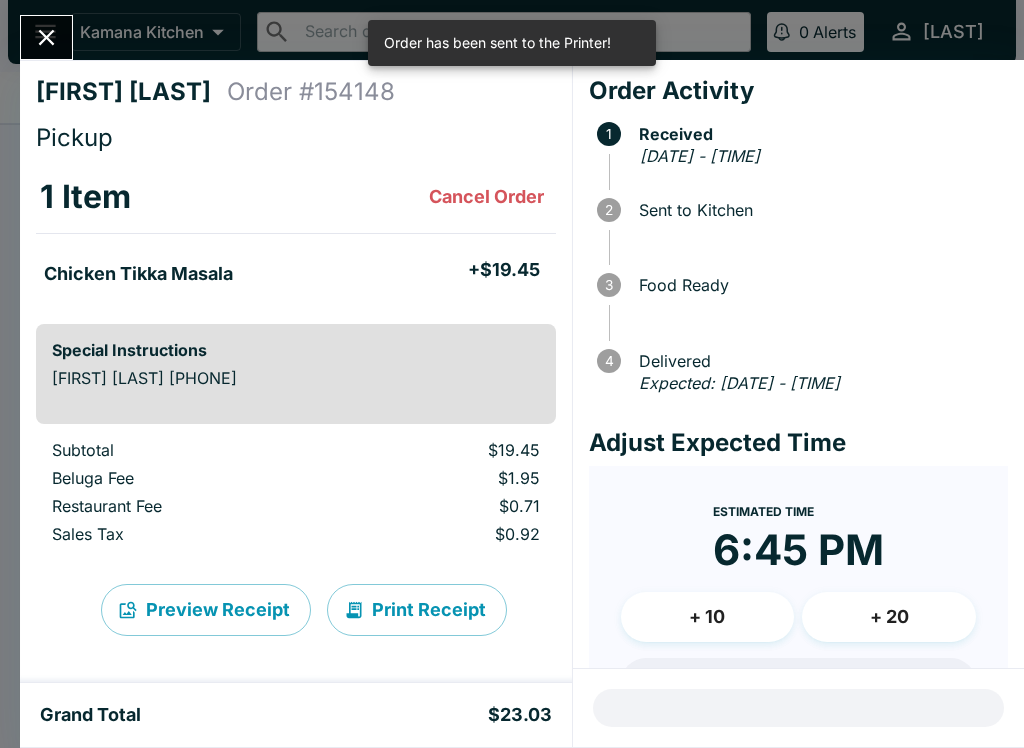 click on "Print Receipt" at bounding box center (417, 610) 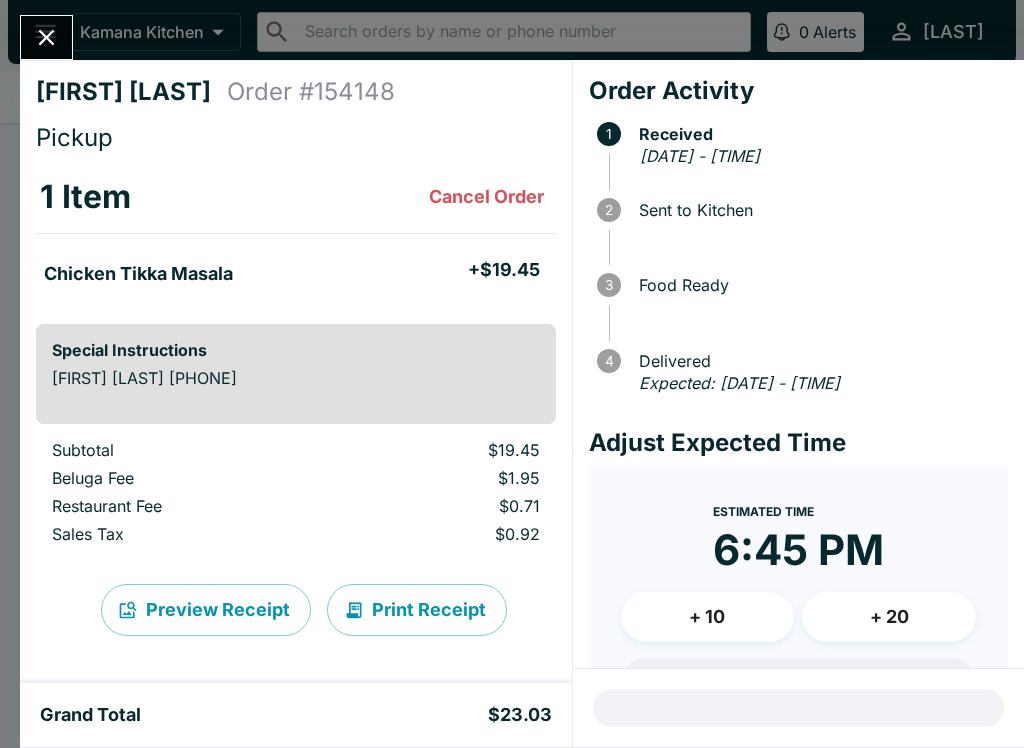 click 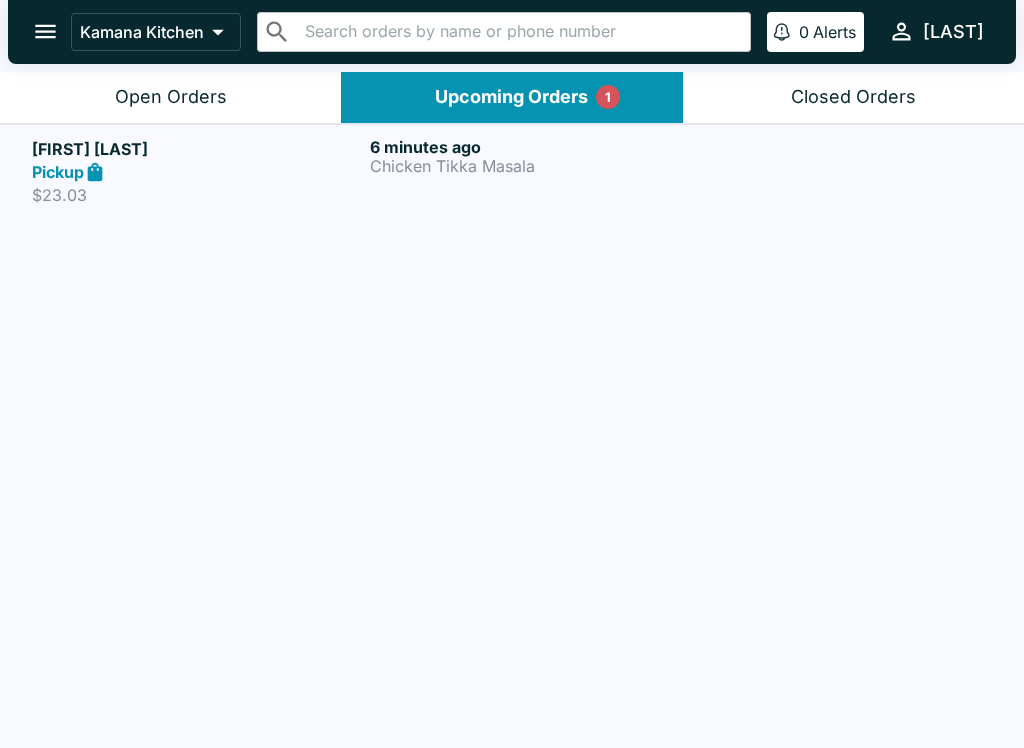 click on "6 minutes ago Chicken Tikka Masala" at bounding box center [535, 171] 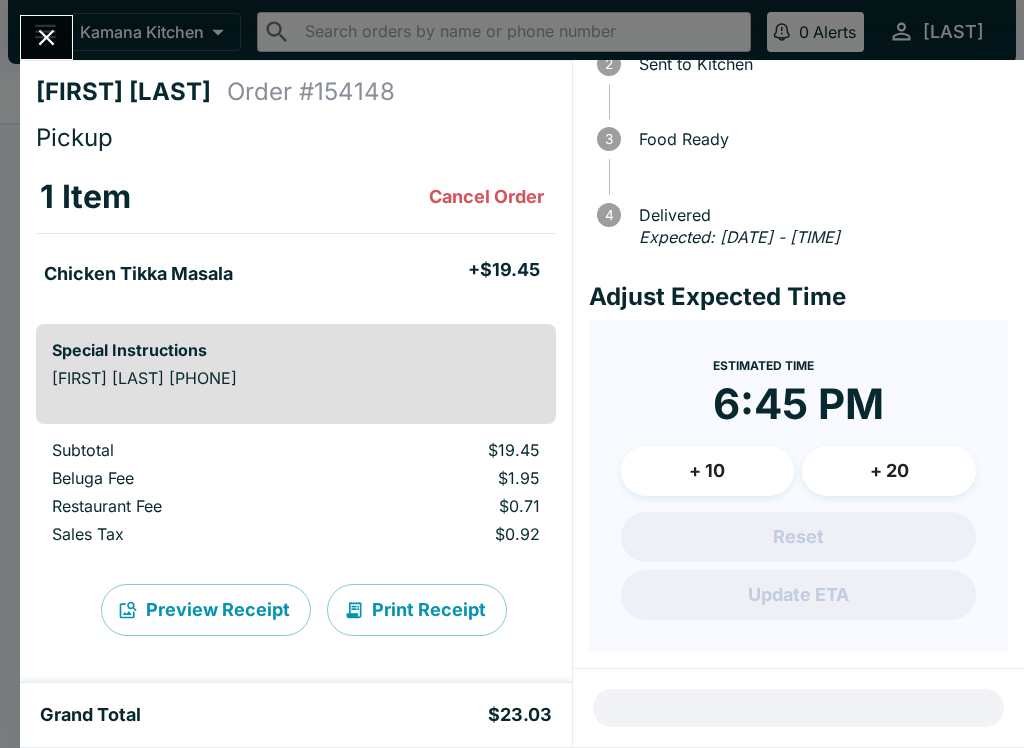 scroll, scrollTop: 144, scrollLeft: 0, axis: vertical 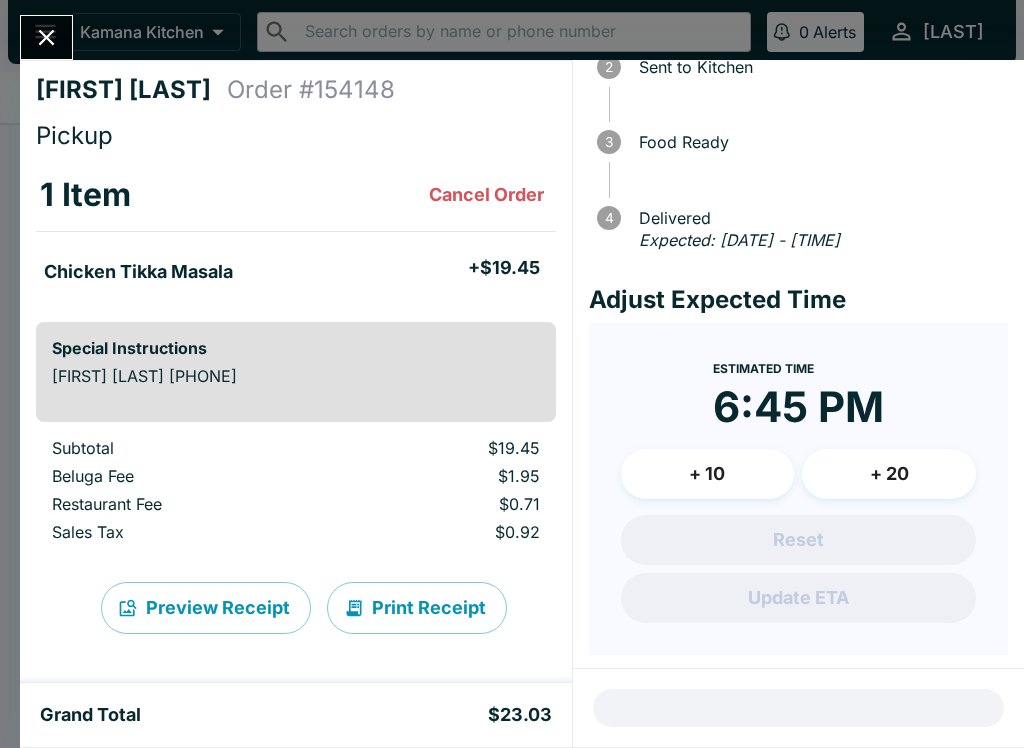 click 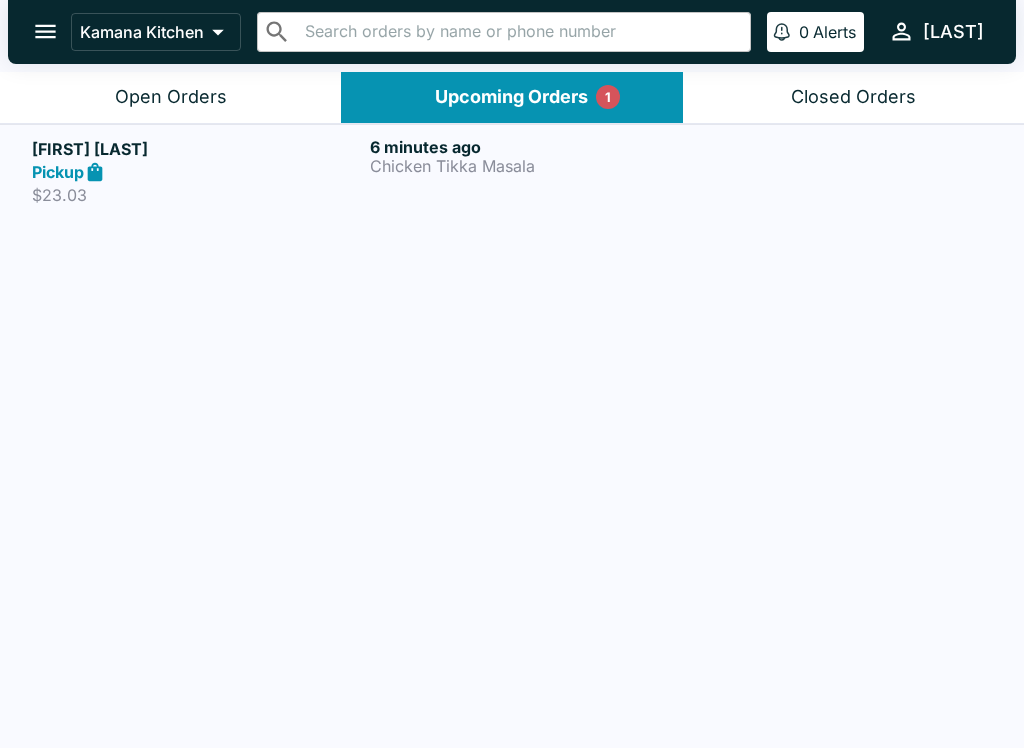 click 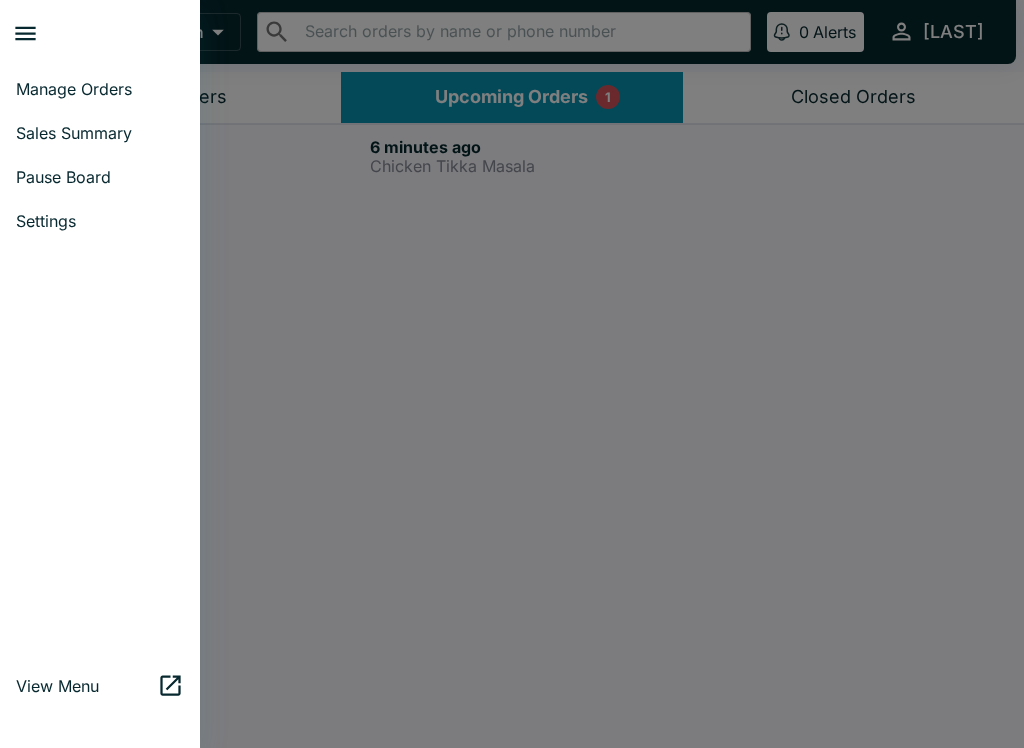 click on "Manage Orders" at bounding box center [100, 89] 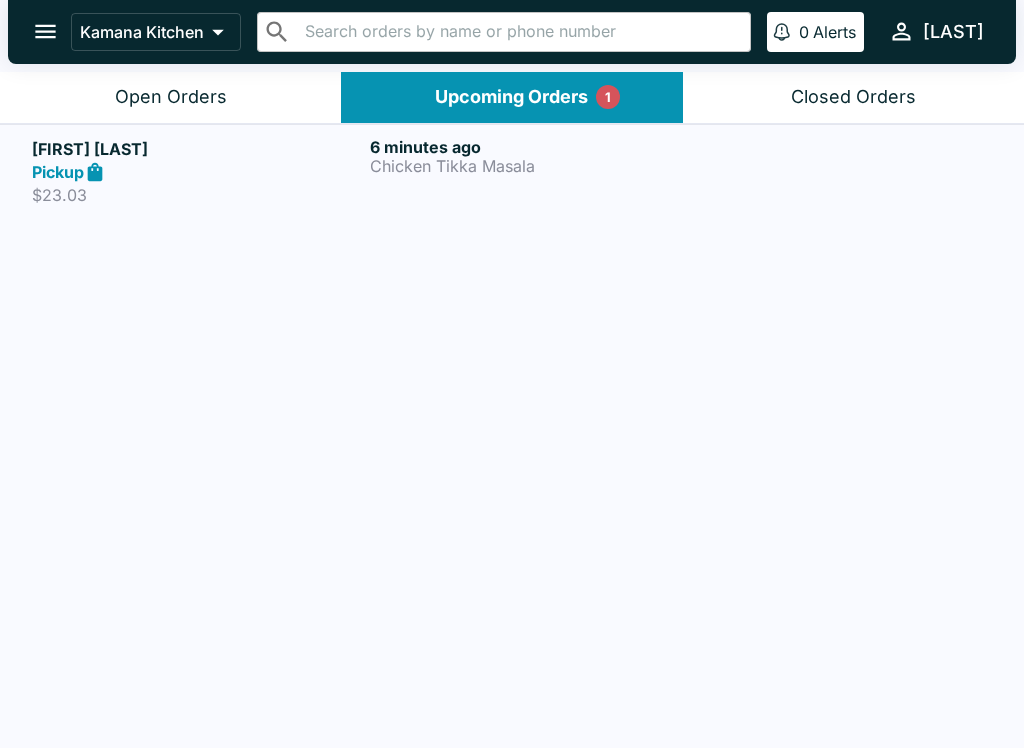 click on "Open Orders" at bounding box center (170, 97) 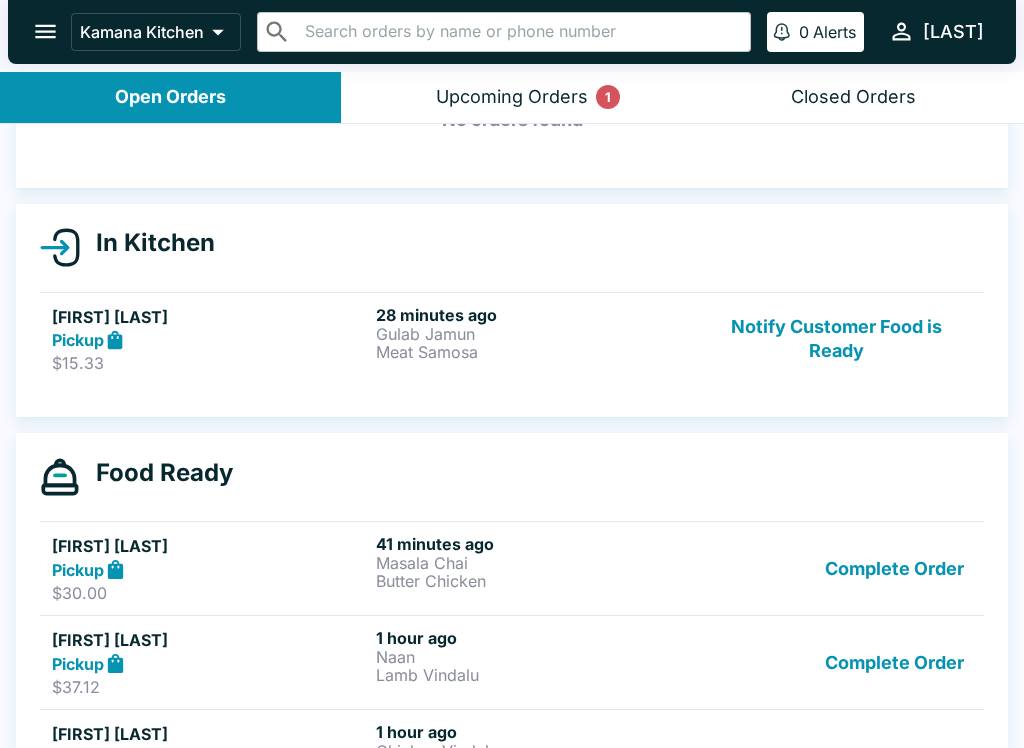 scroll, scrollTop: 139, scrollLeft: 0, axis: vertical 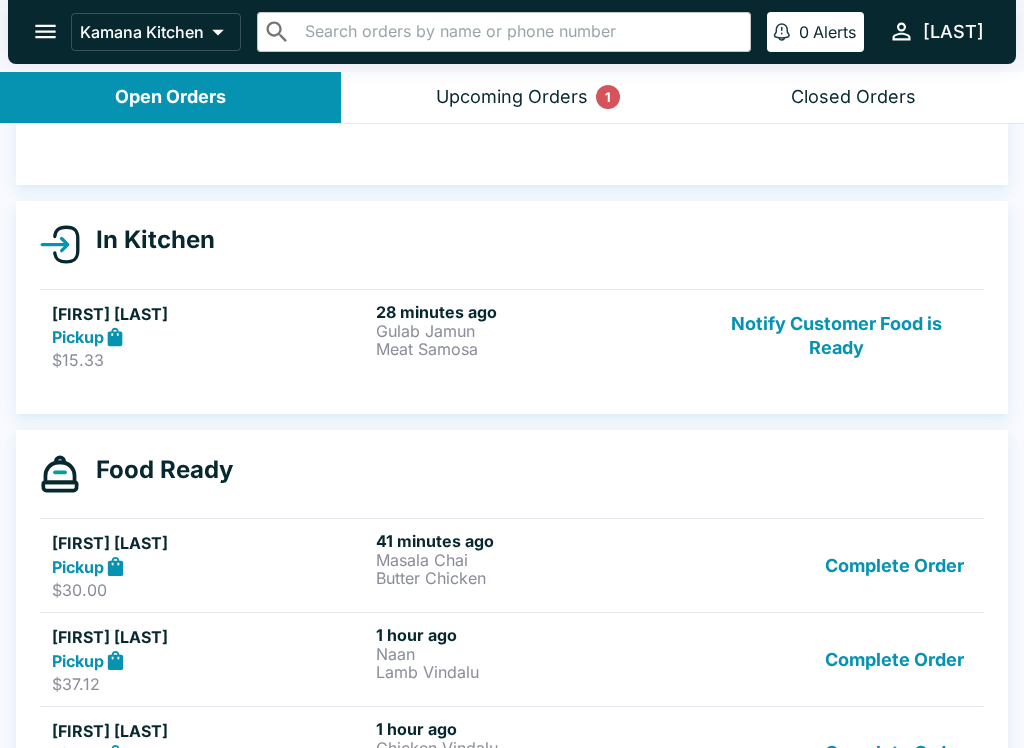 click on "Notify Customer Food is Ready" at bounding box center [836, 336] 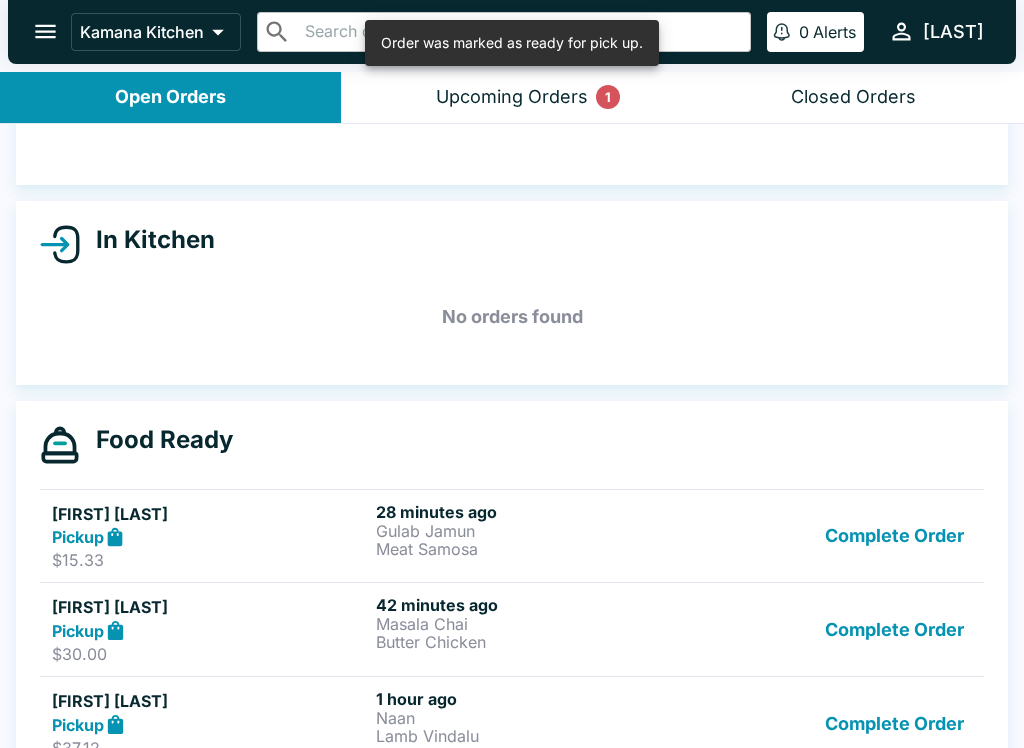 click on "Upcoming Orders 1" at bounding box center (511, 97) 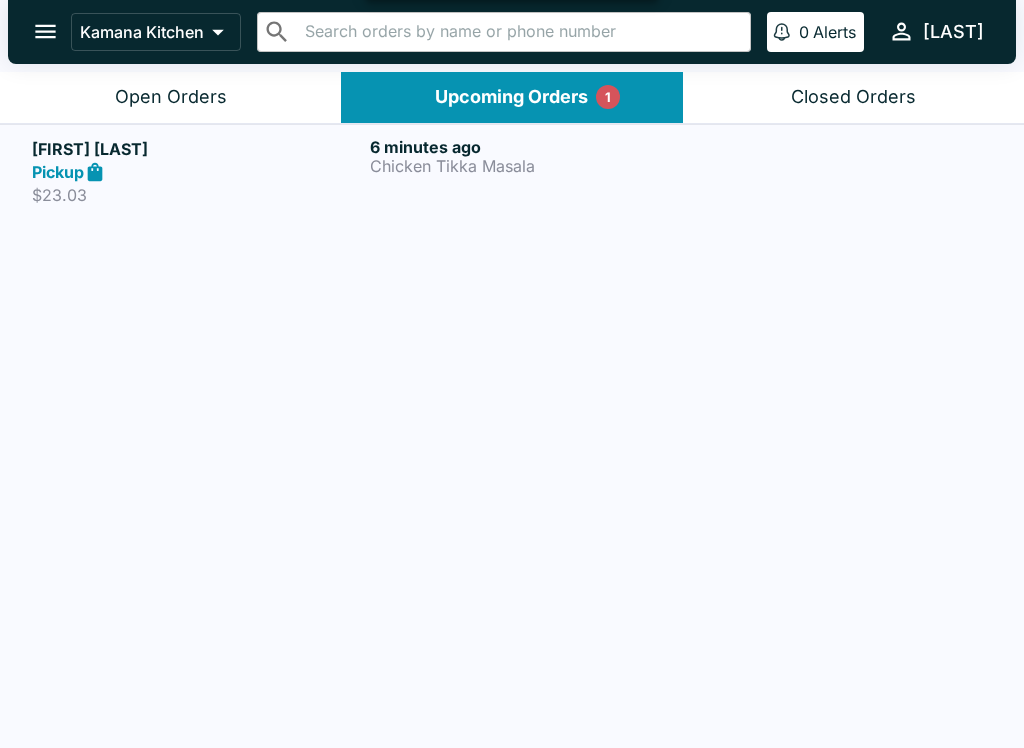 click on "Chicken Tikka Masala" at bounding box center [535, 166] 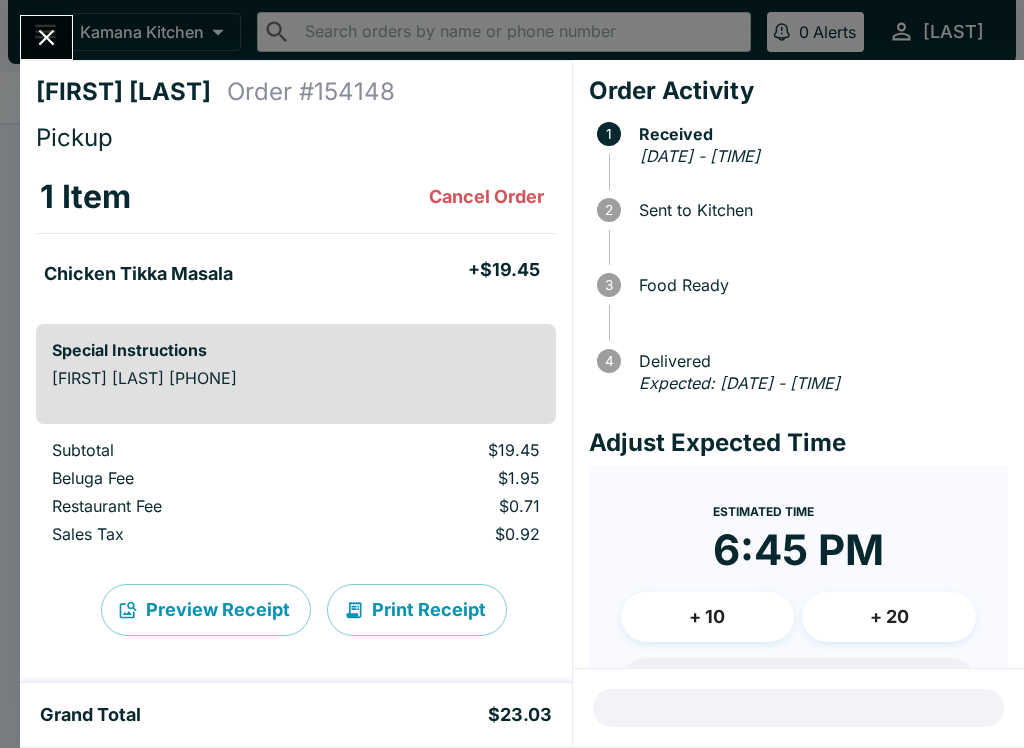 click 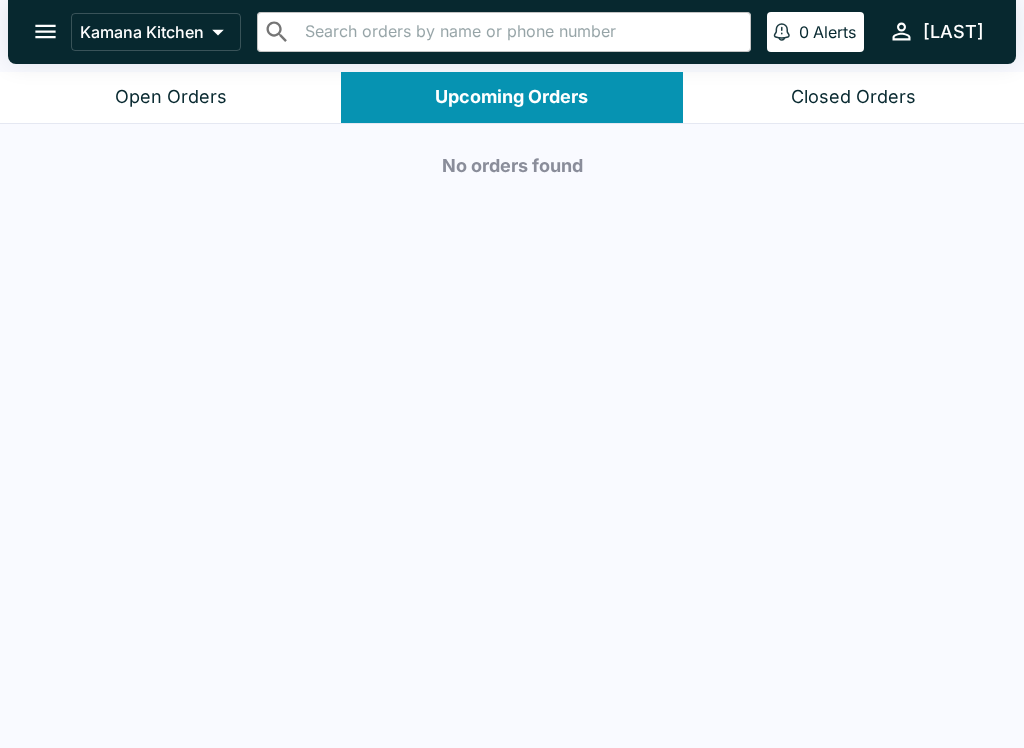 click at bounding box center [45, 31] 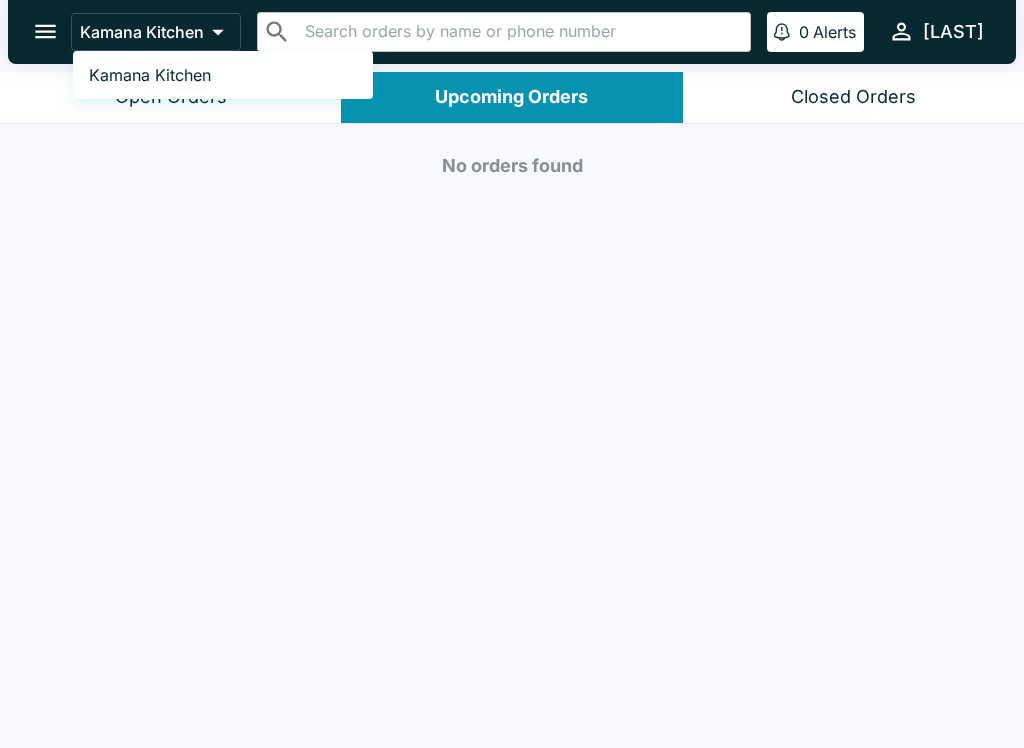 click on "Kamana Kitchen" at bounding box center (223, 75) 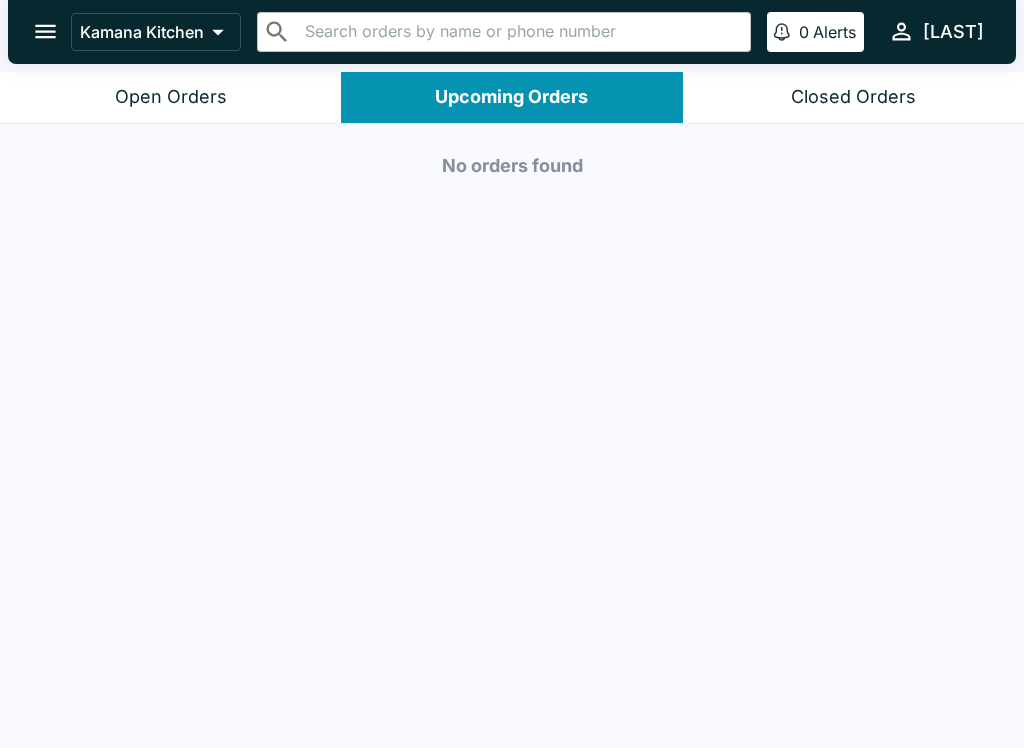 click at bounding box center (45, 31) 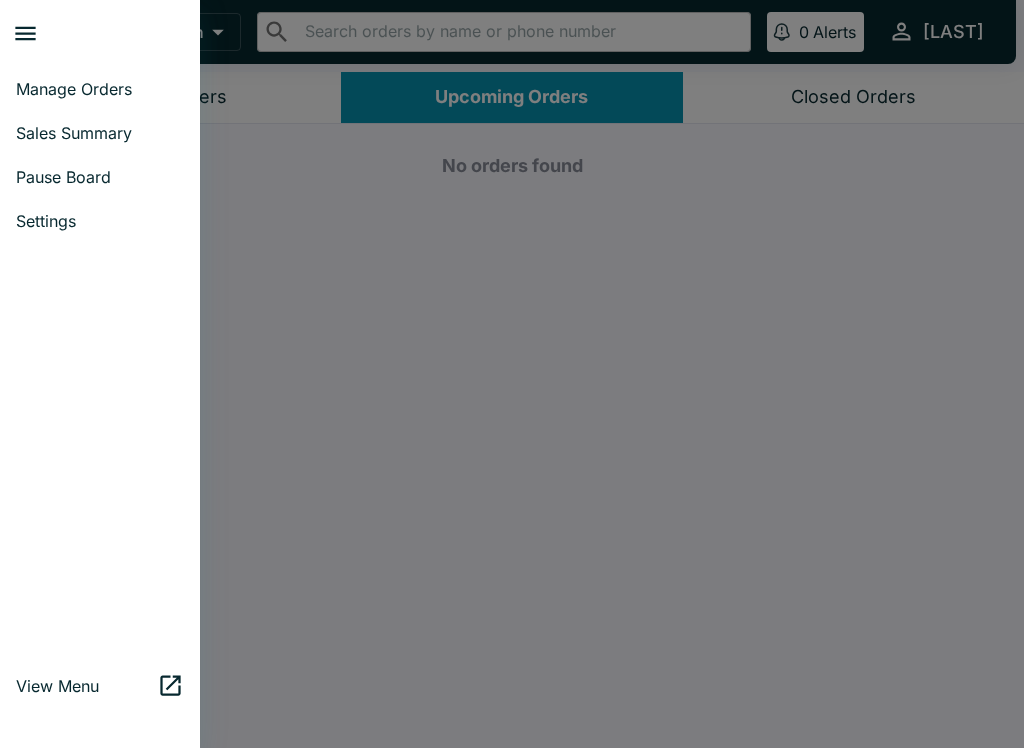 click on "Manage Orders" at bounding box center (100, 89) 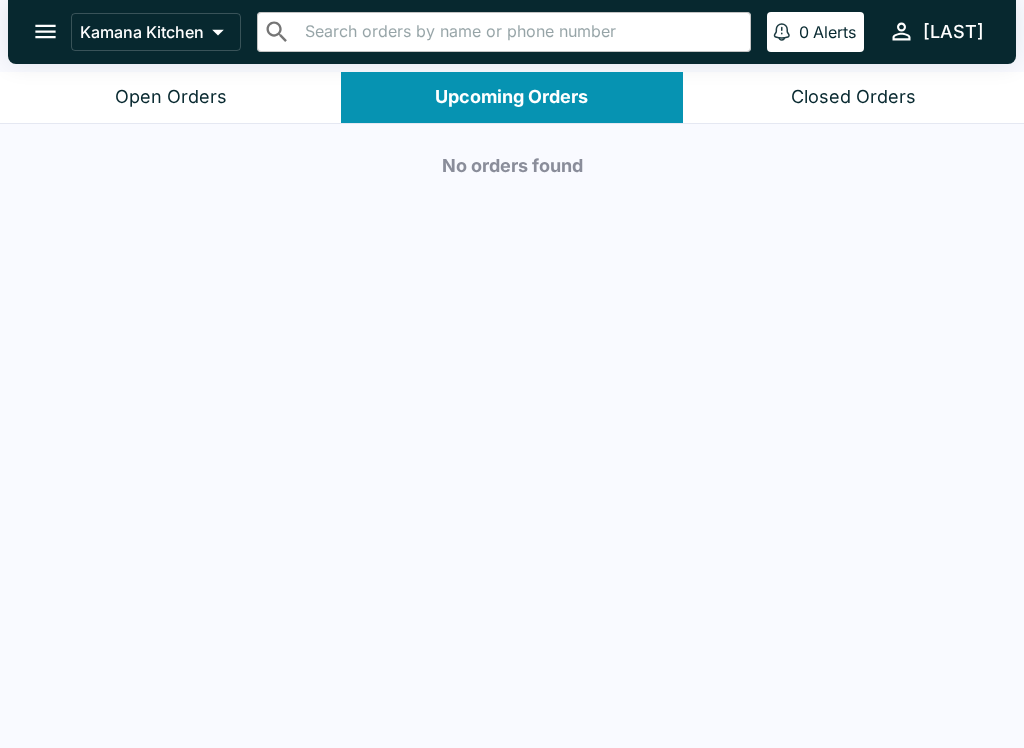 click on "Open Orders" at bounding box center [171, 97] 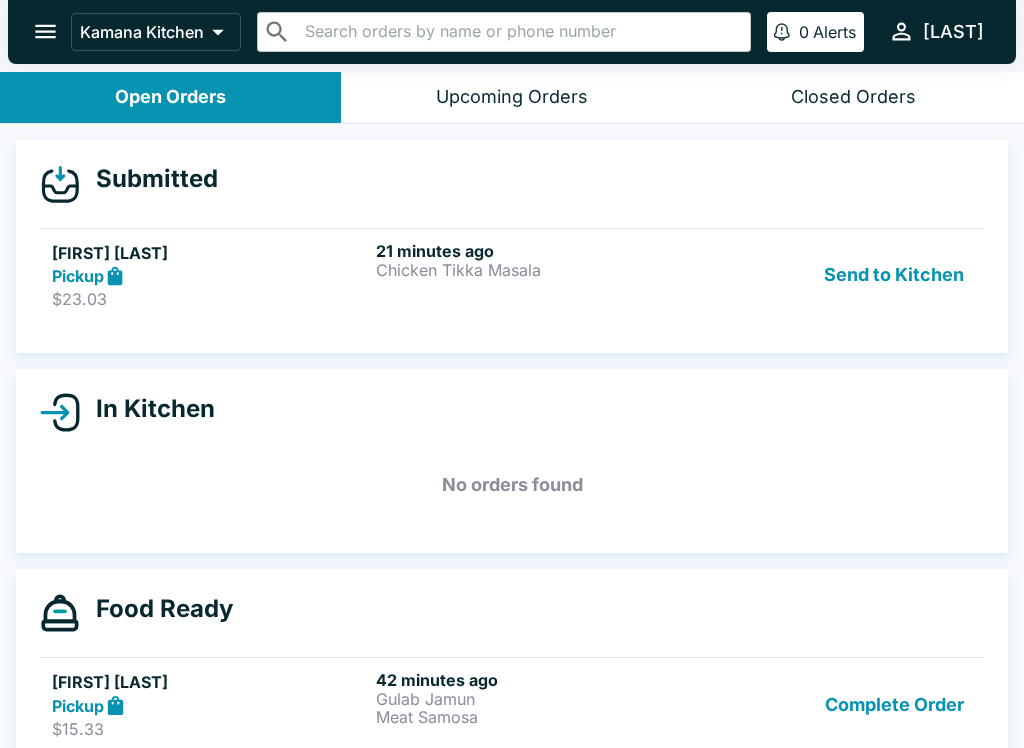 click on "Send to Kitchen" at bounding box center (894, 275) 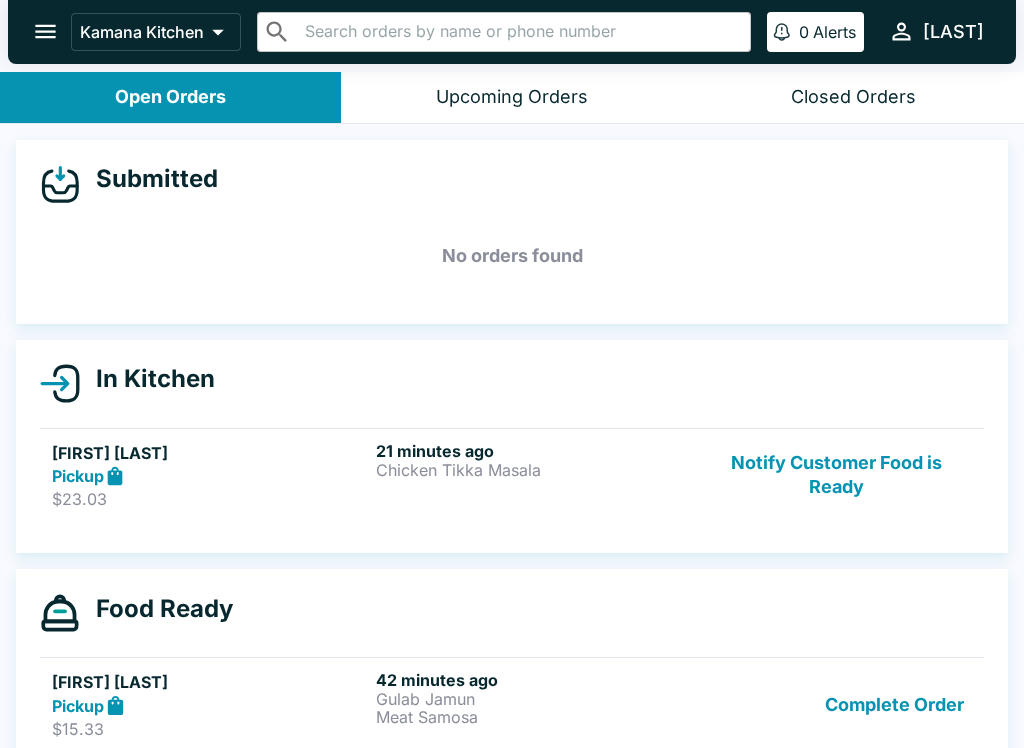 click on "21 minutes ago Chicken Tikka Masala" at bounding box center (534, 475) 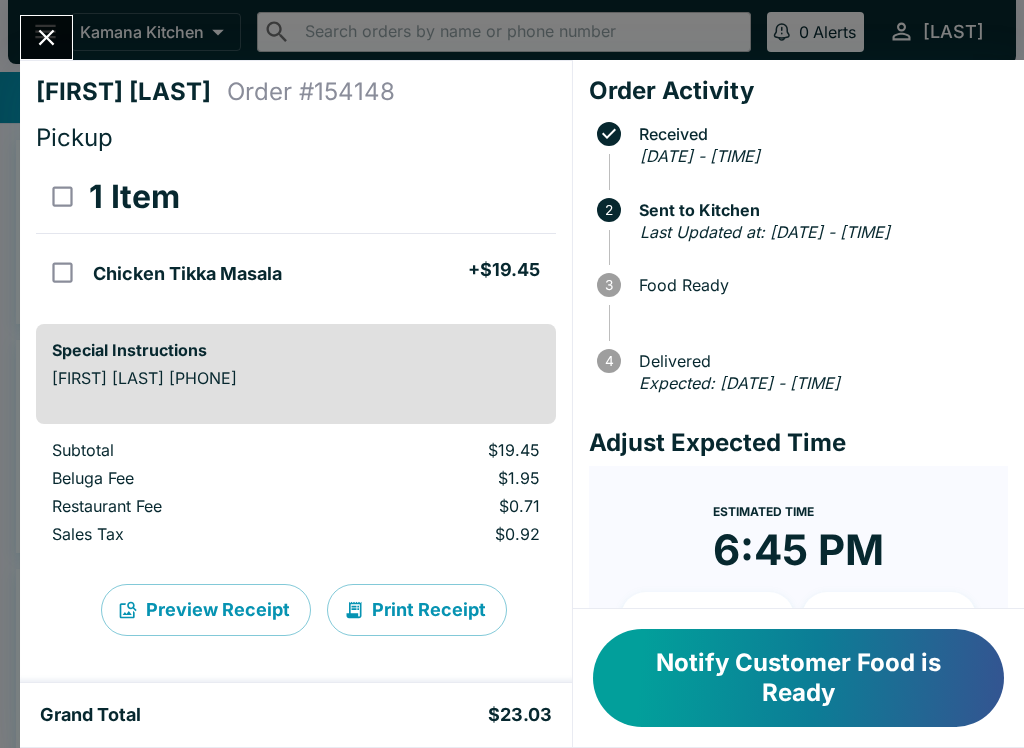 scroll, scrollTop: 0, scrollLeft: 0, axis: both 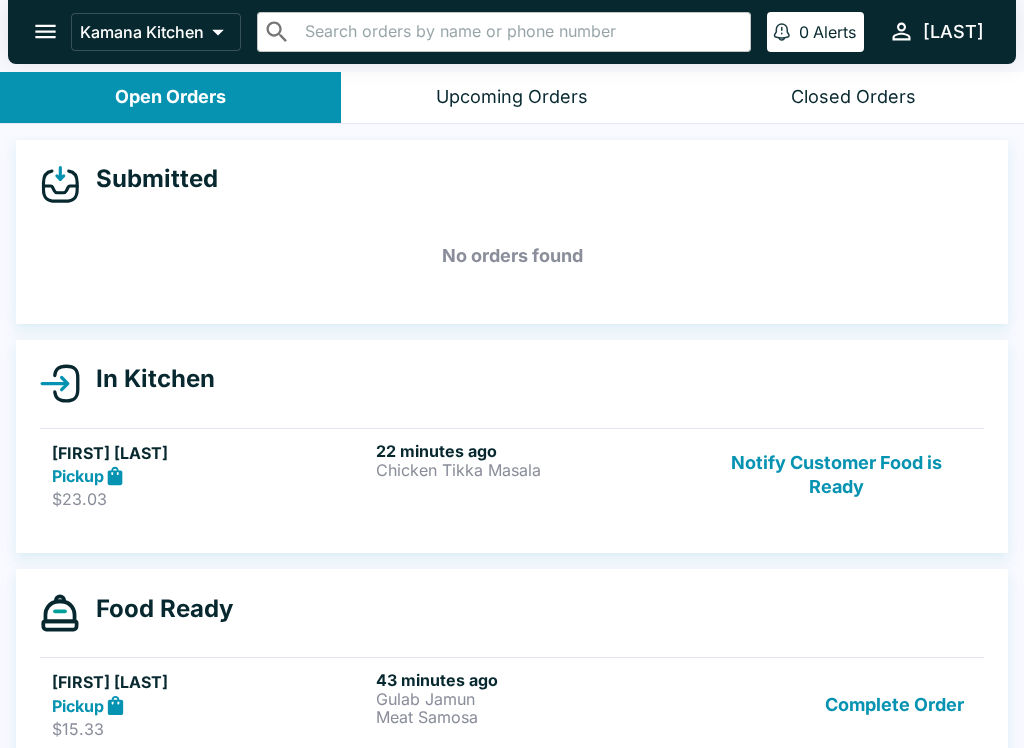 click on "Open Orders" at bounding box center [170, 97] 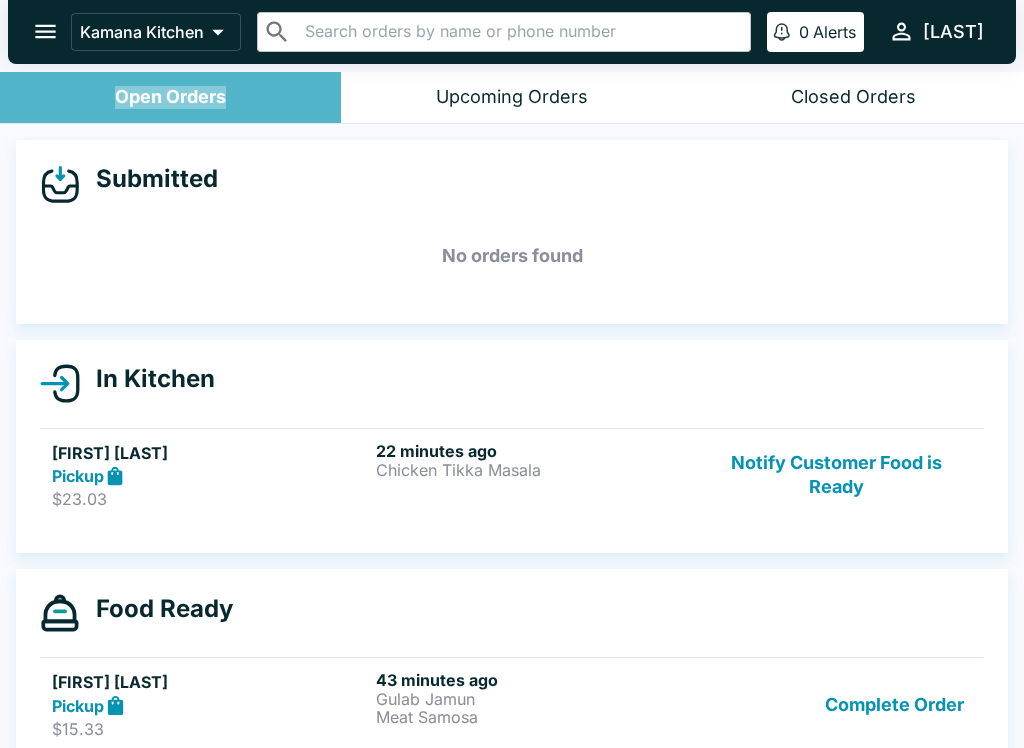 click on "Open Orders" at bounding box center (170, 97) 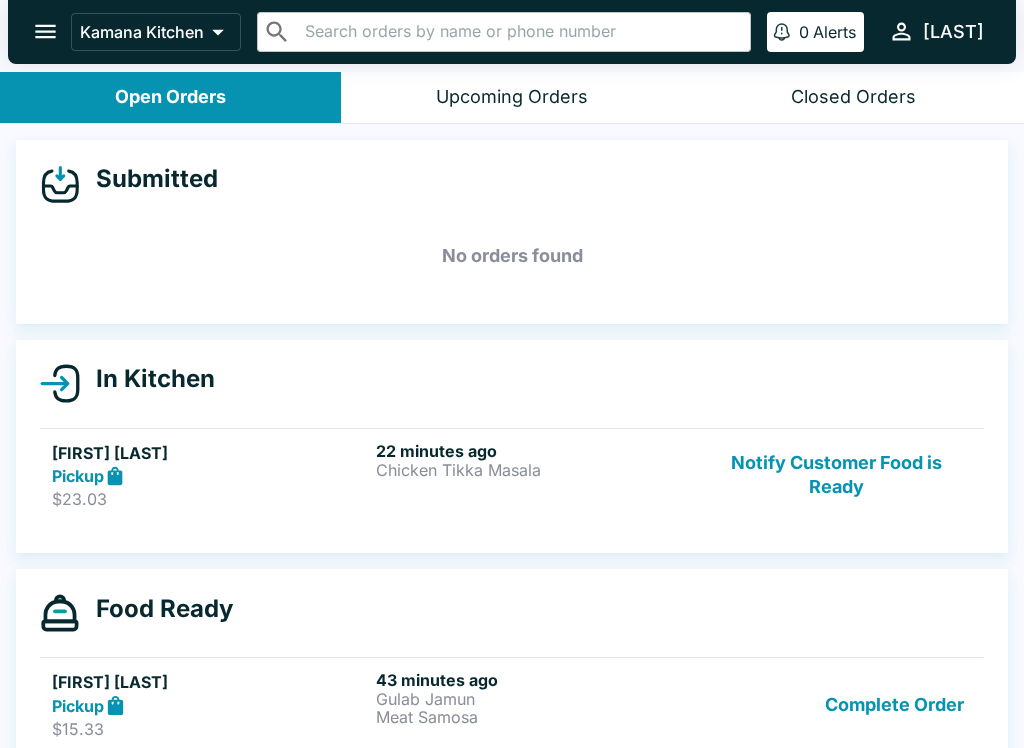 click on "Clara Errard" at bounding box center (210, 453) 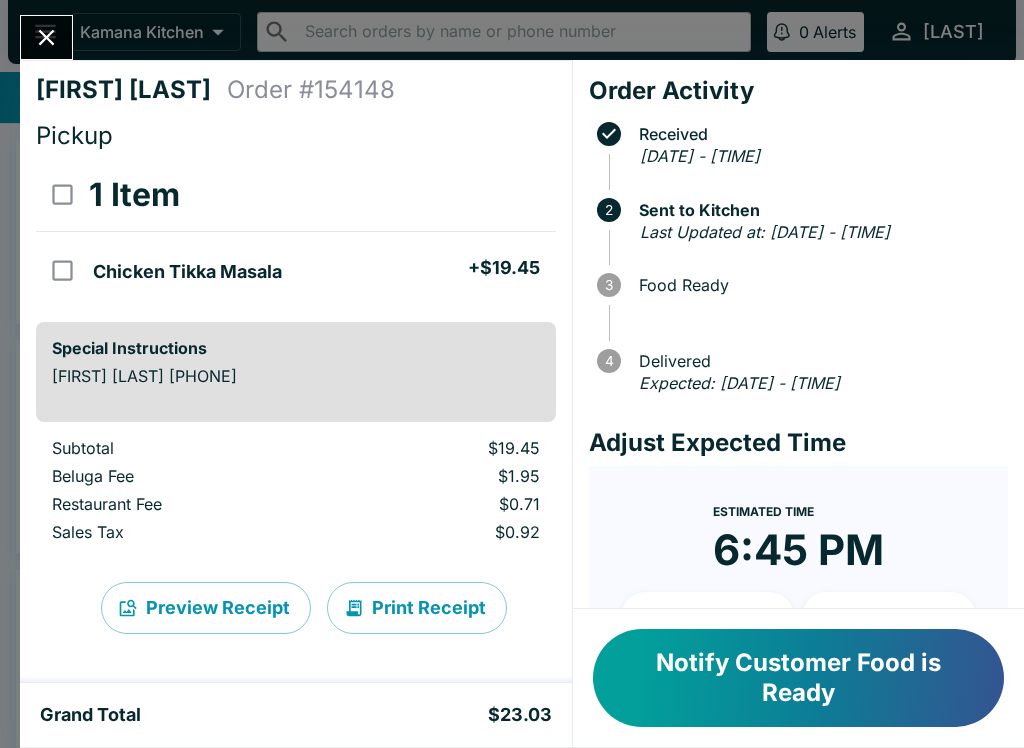scroll, scrollTop: 2, scrollLeft: 0, axis: vertical 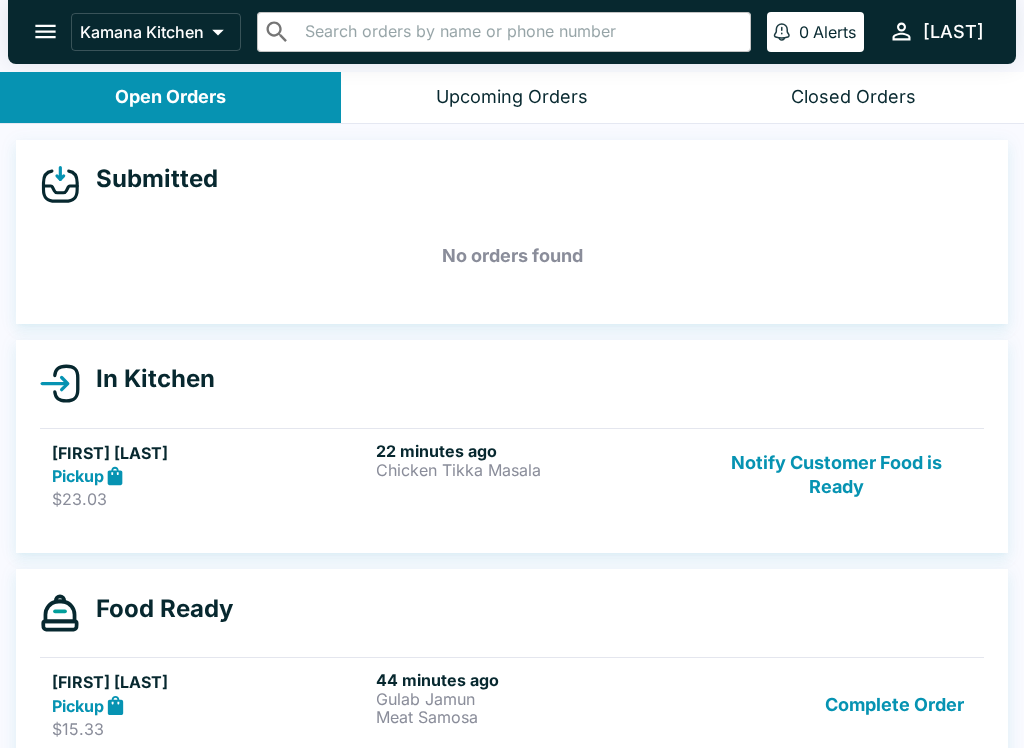 click on "Pickup" at bounding box center [210, 476] 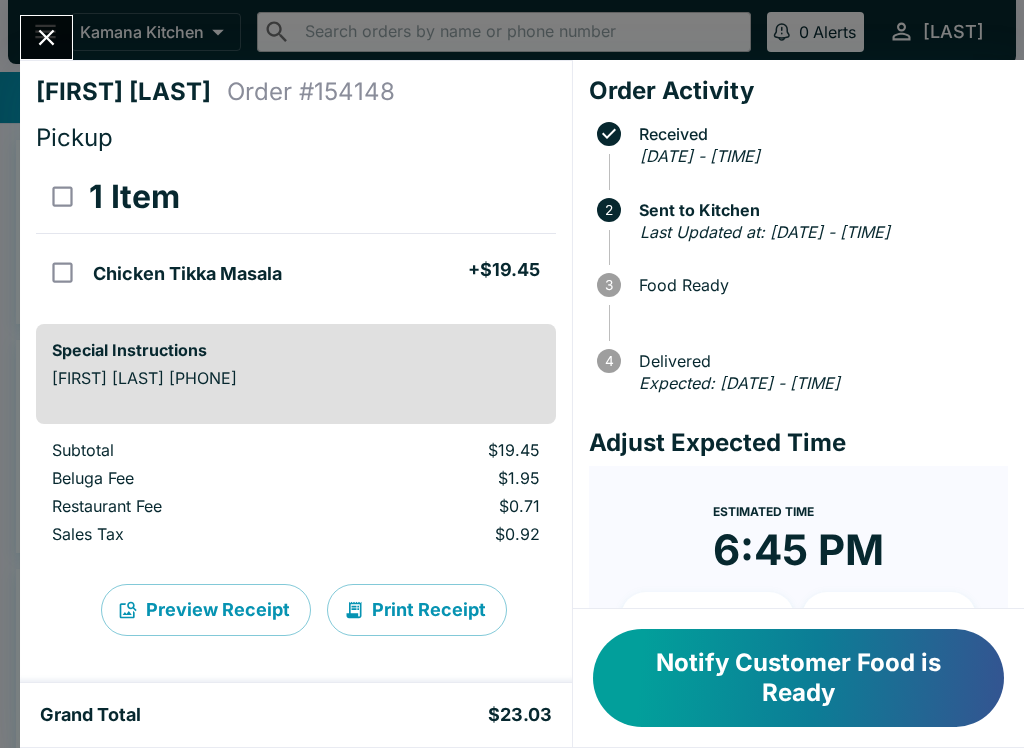 click at bounding box center [46, 37] 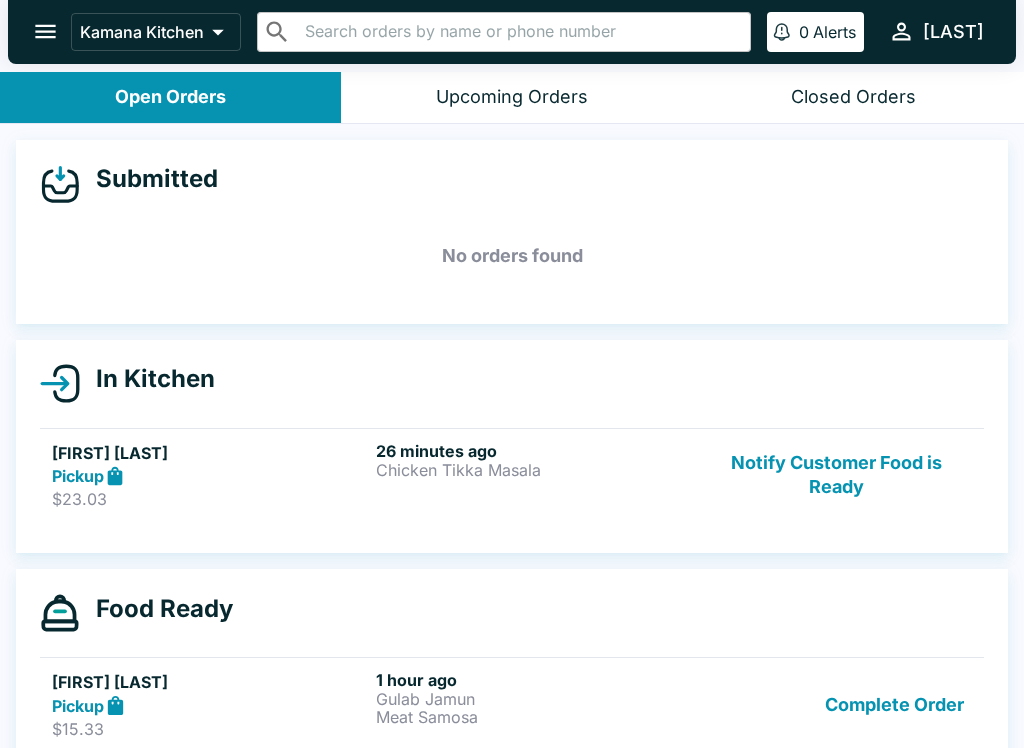 click on "Chicken Tikka Masala" at bounding box center (534, 470) 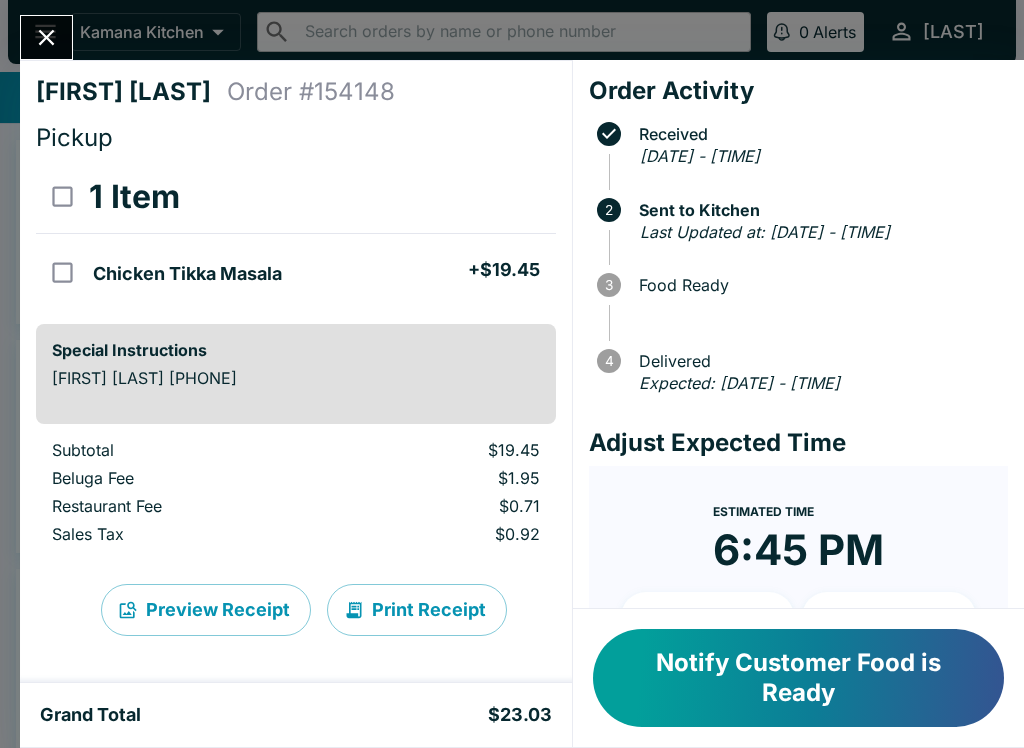 click 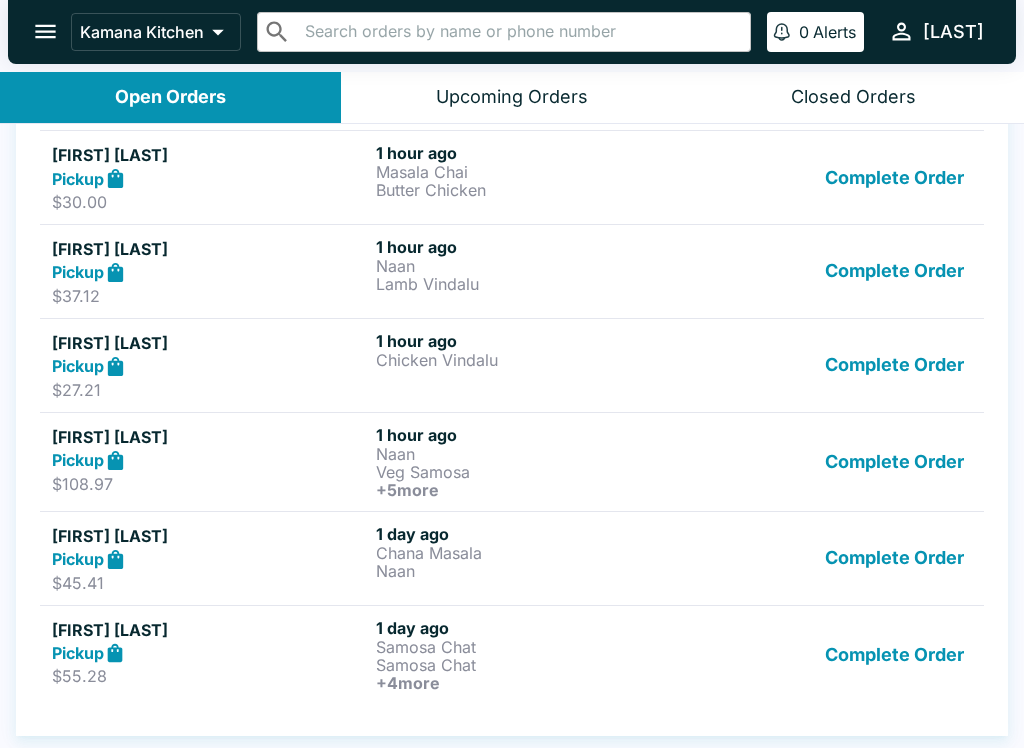 scroll, scrollTop: 621, scrollLeft: 0, axis: vertical 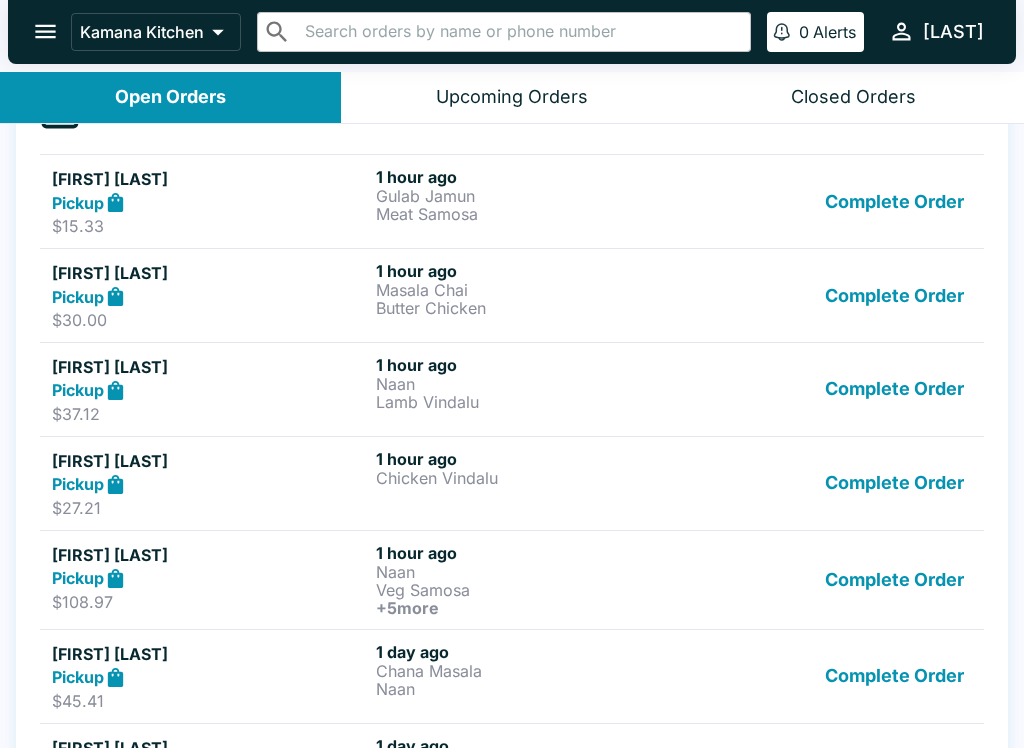 click on "Naan" at bounding box center (534, 384) 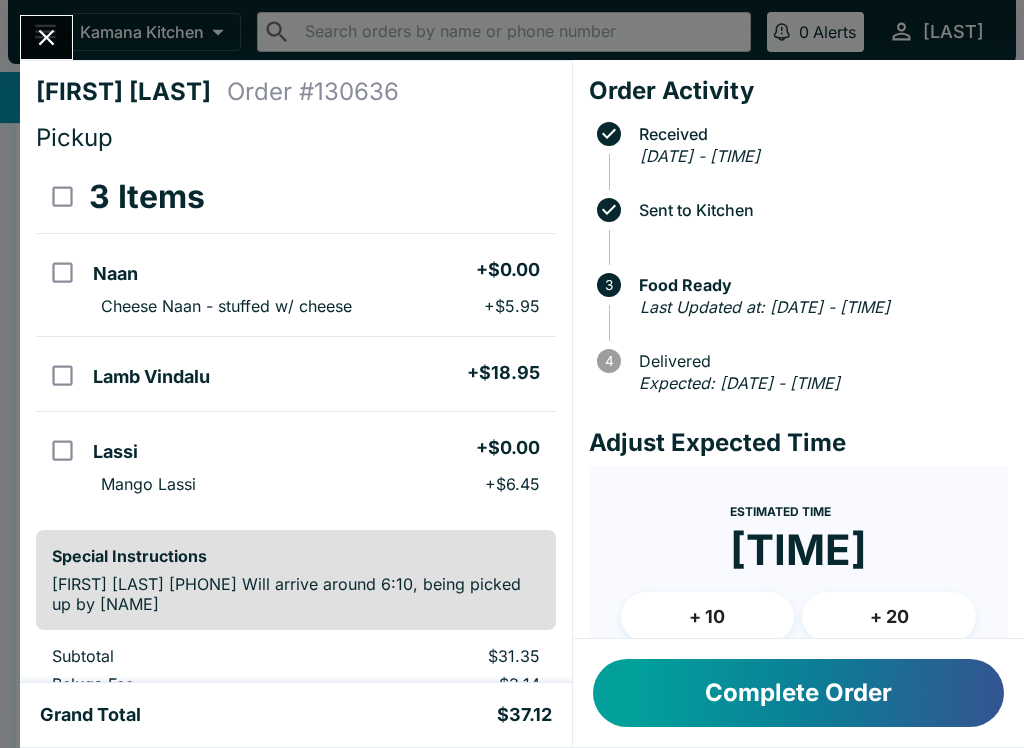 click at bounding box center [46, 37] 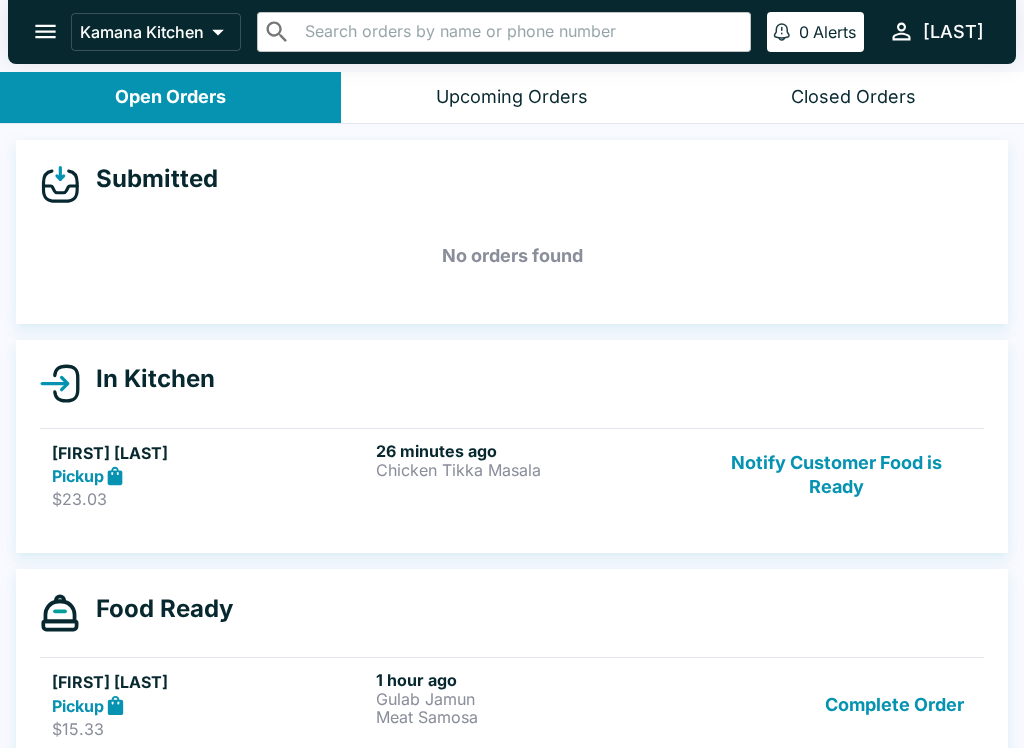 scroll, scrollTop: 0, scrollLeft: 0, axis: both 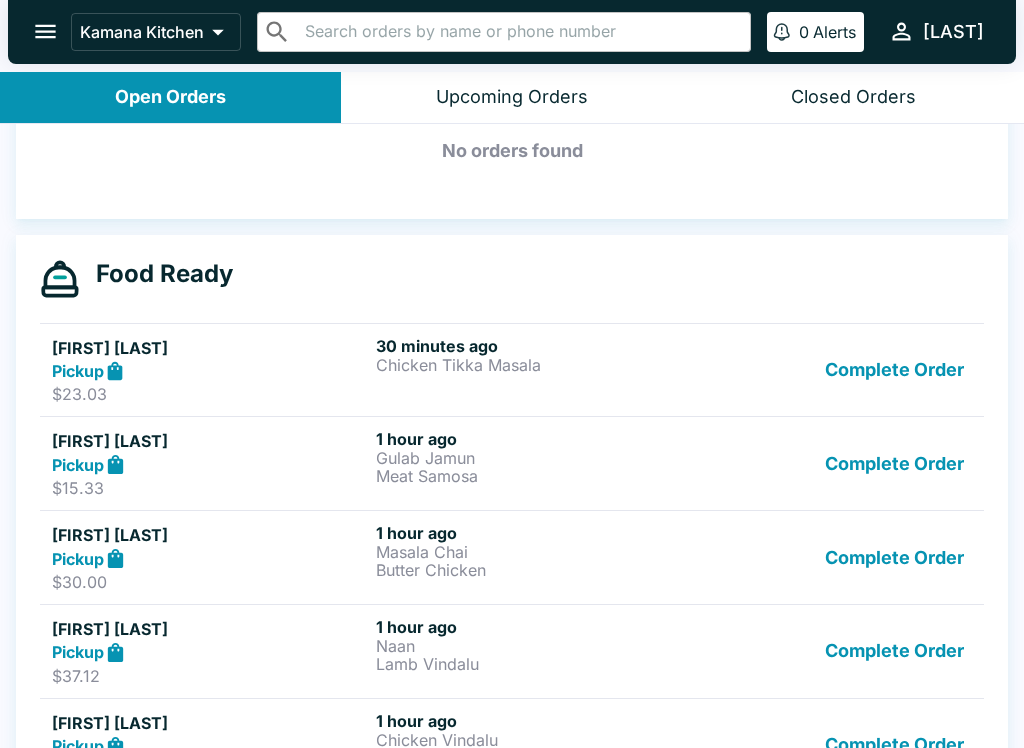 click on "Chicken Tikka Masala" at bounding box center (534, 365) 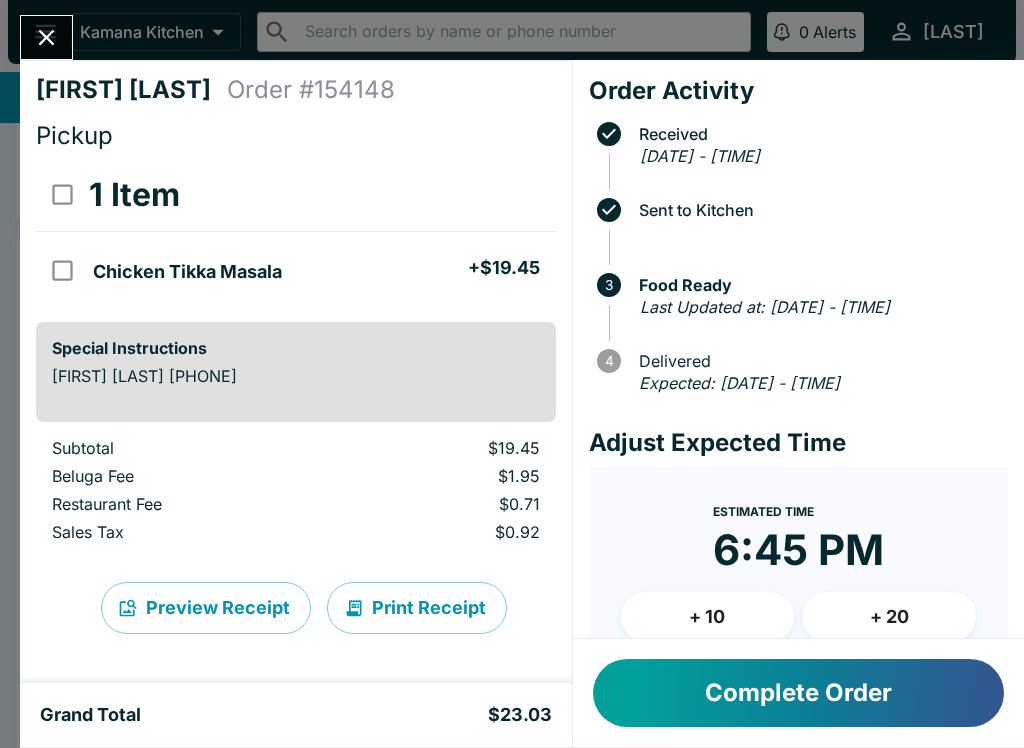 scroll, scrollTop: 2, scrollLeft: 0, axis: vertical 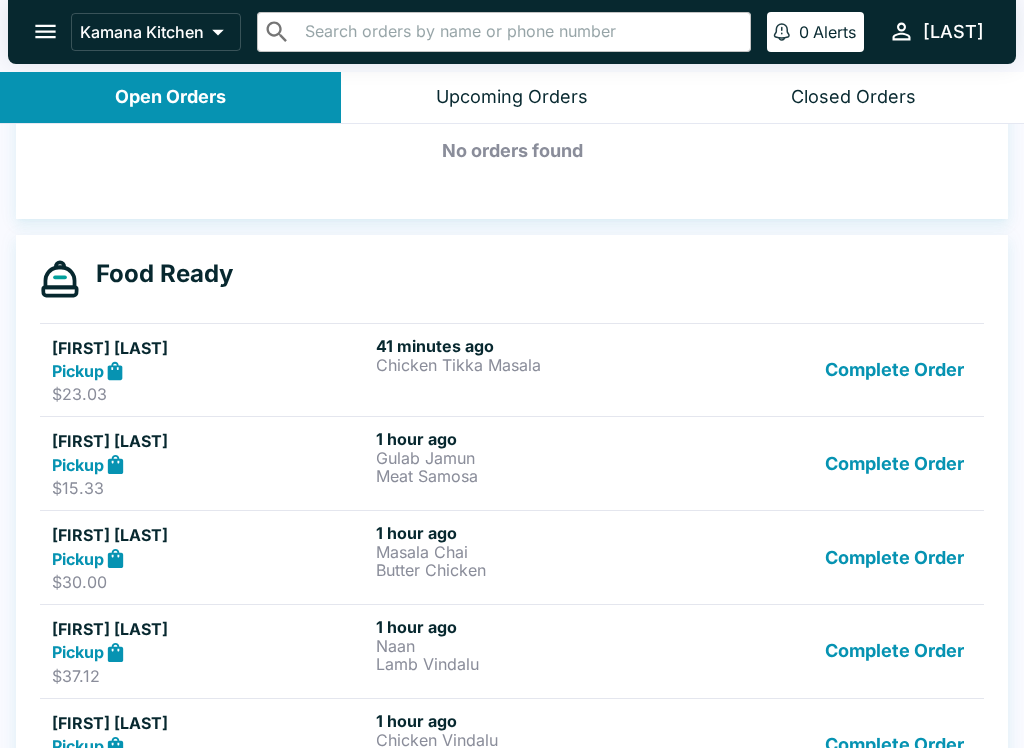click 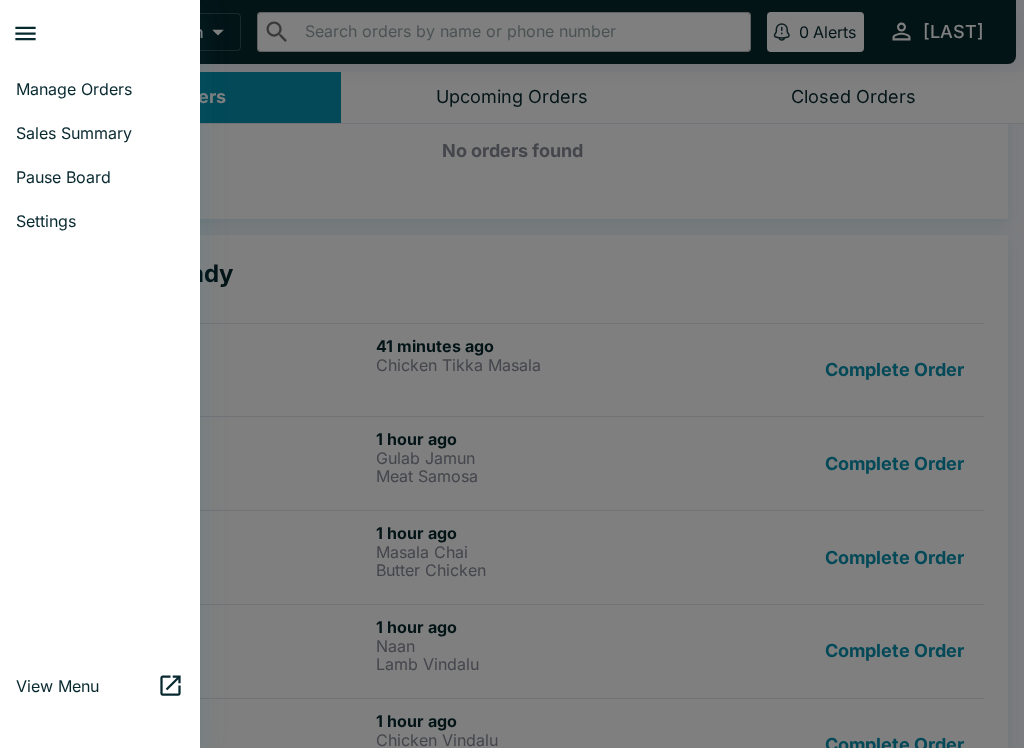 click on "Manage Orders" at bounding box center [100, 89] 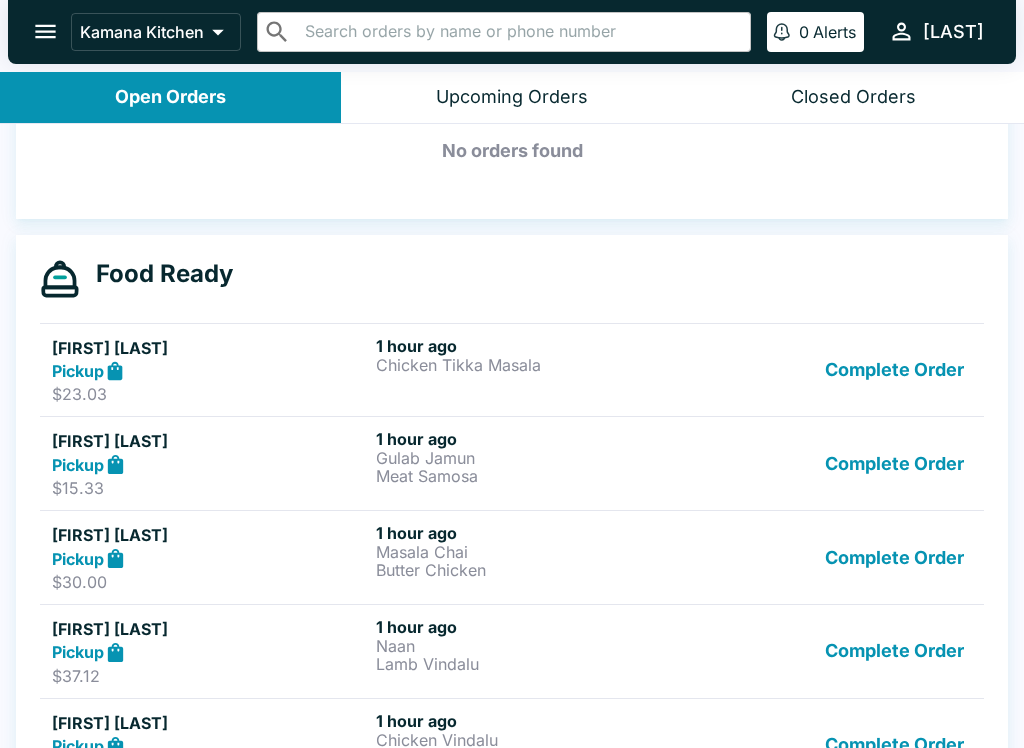 click on "Open Orders" at bounding box center [170, 97] 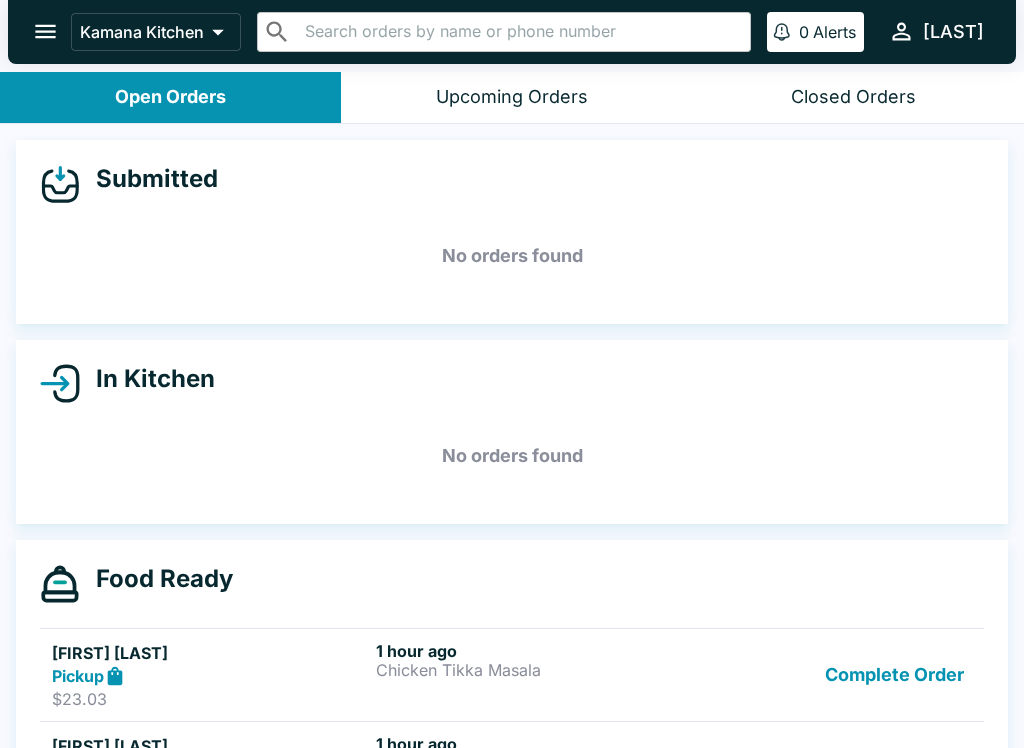scroll, scrollTop: 0, scrollLeft: 0, axis: both 